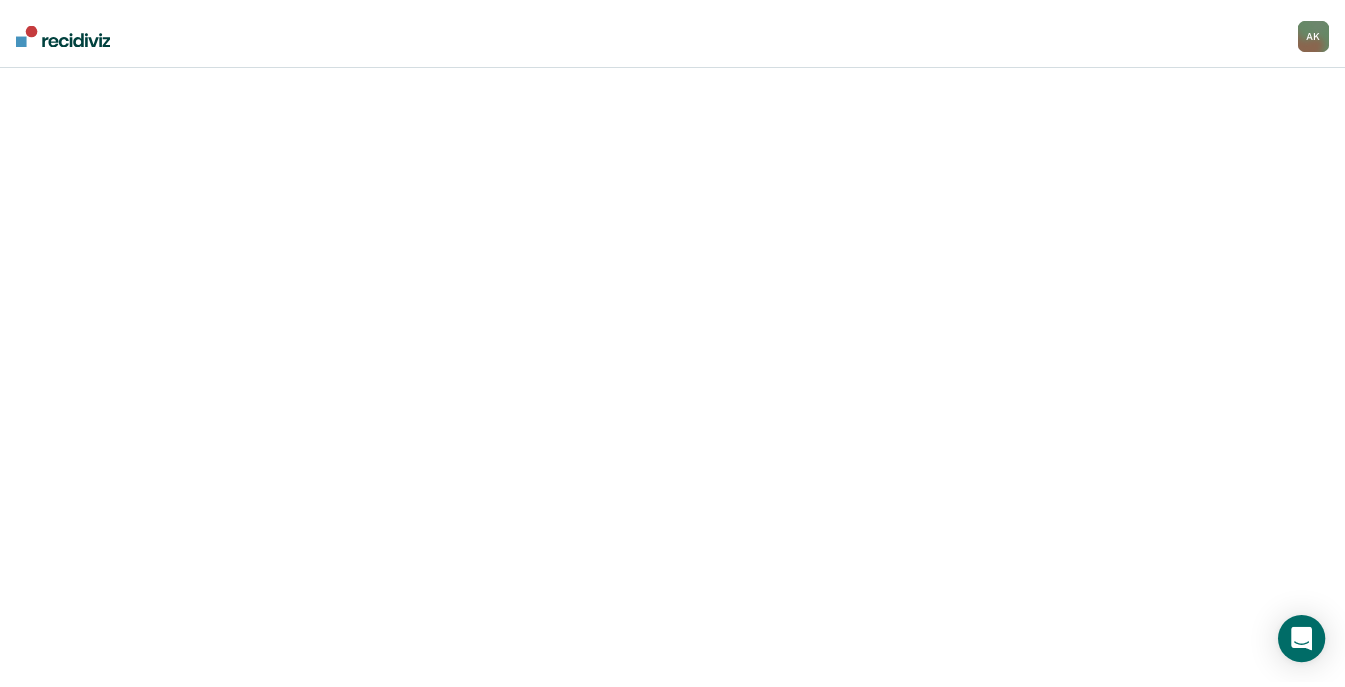 scroll, scrollTop: 0, scrollLeft: 0, axis: both 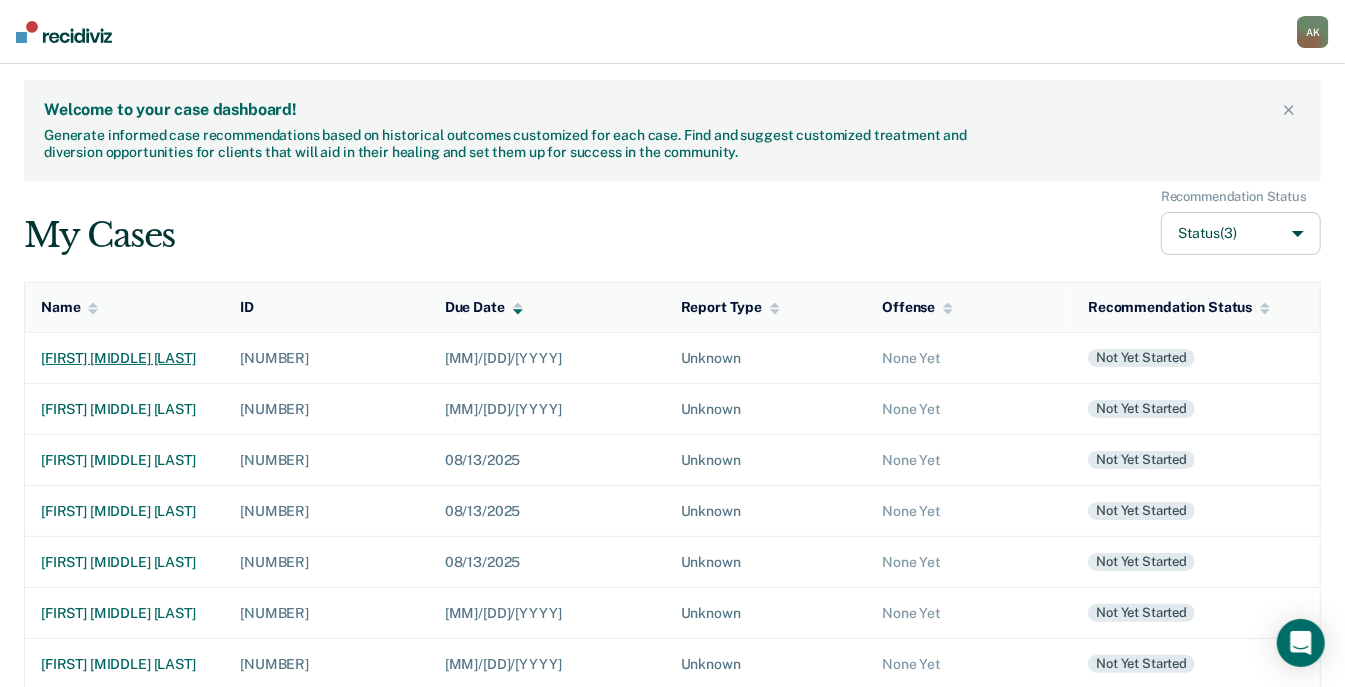 click on "[FIRST] [MIDDLE] [LAST]" at bounding box center (124, 358) 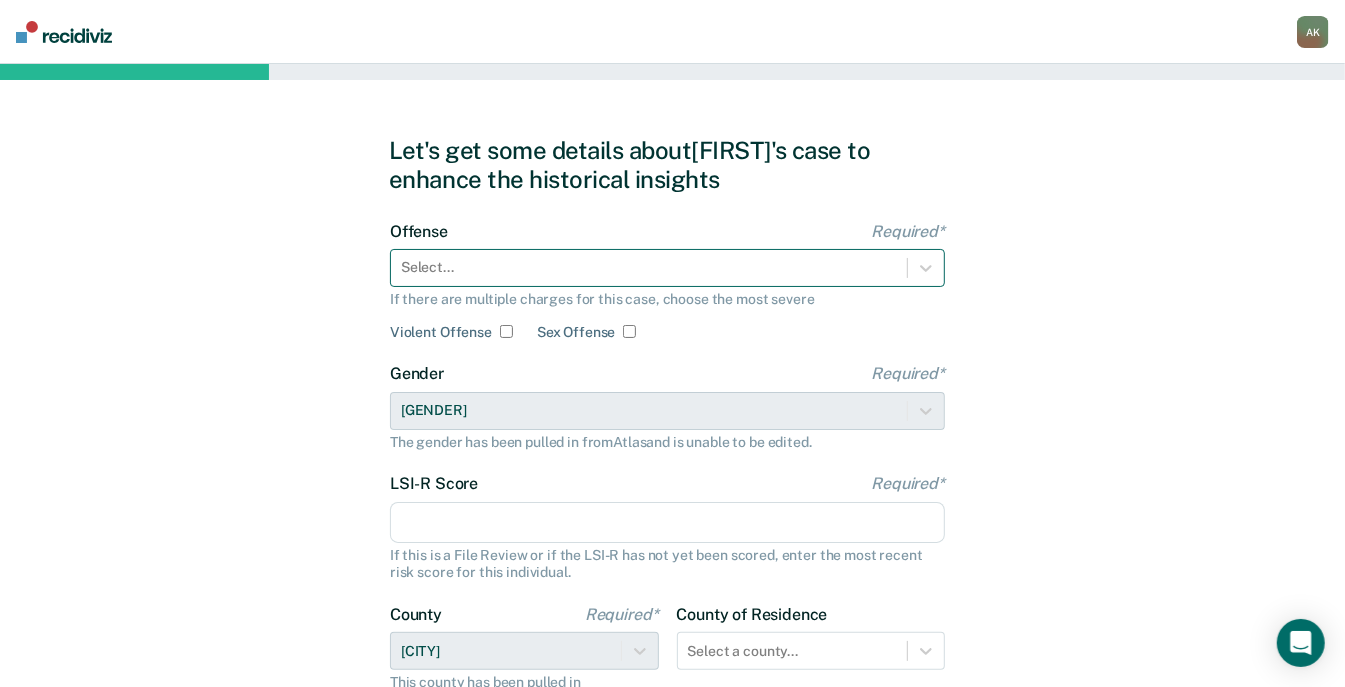 click at bounding box center [649, 267] 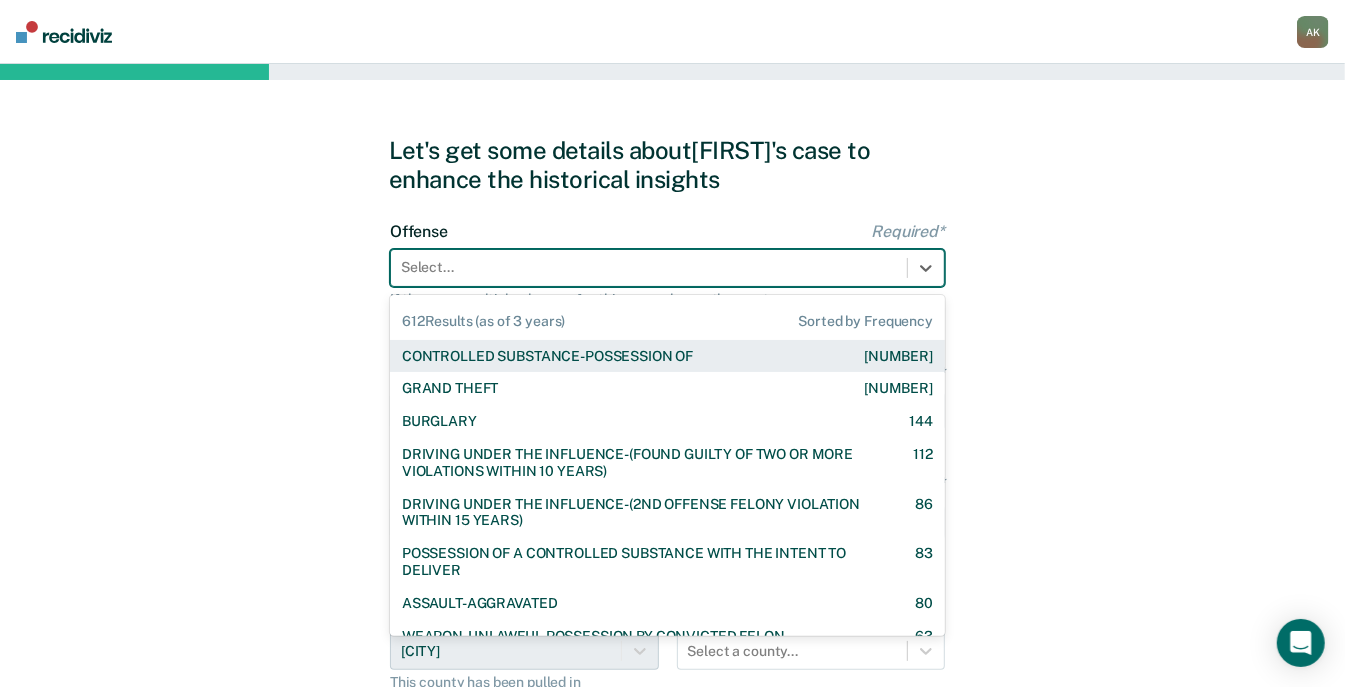 click on "CONTROLLED SUBSTANCE-POSSESSION OF" at bounding box center [547, 356] 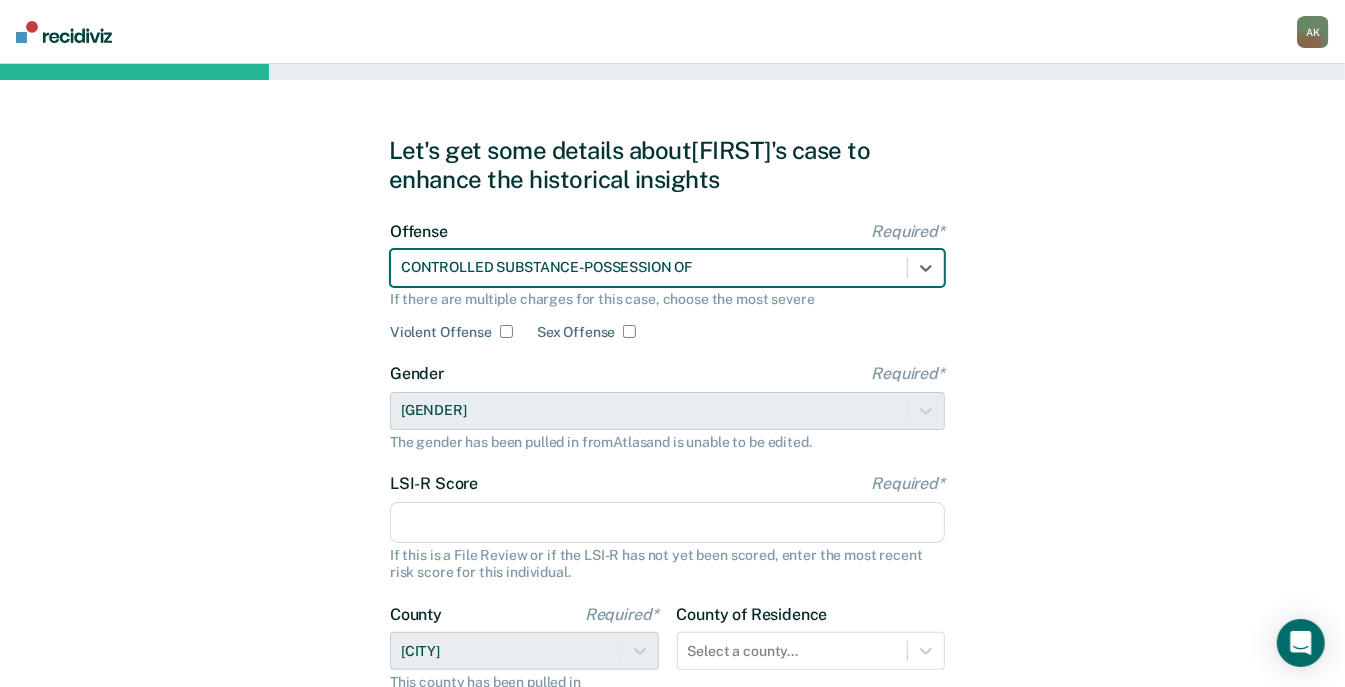 click on "LSI-R Score  Required*" at bounding box center [667, 523] 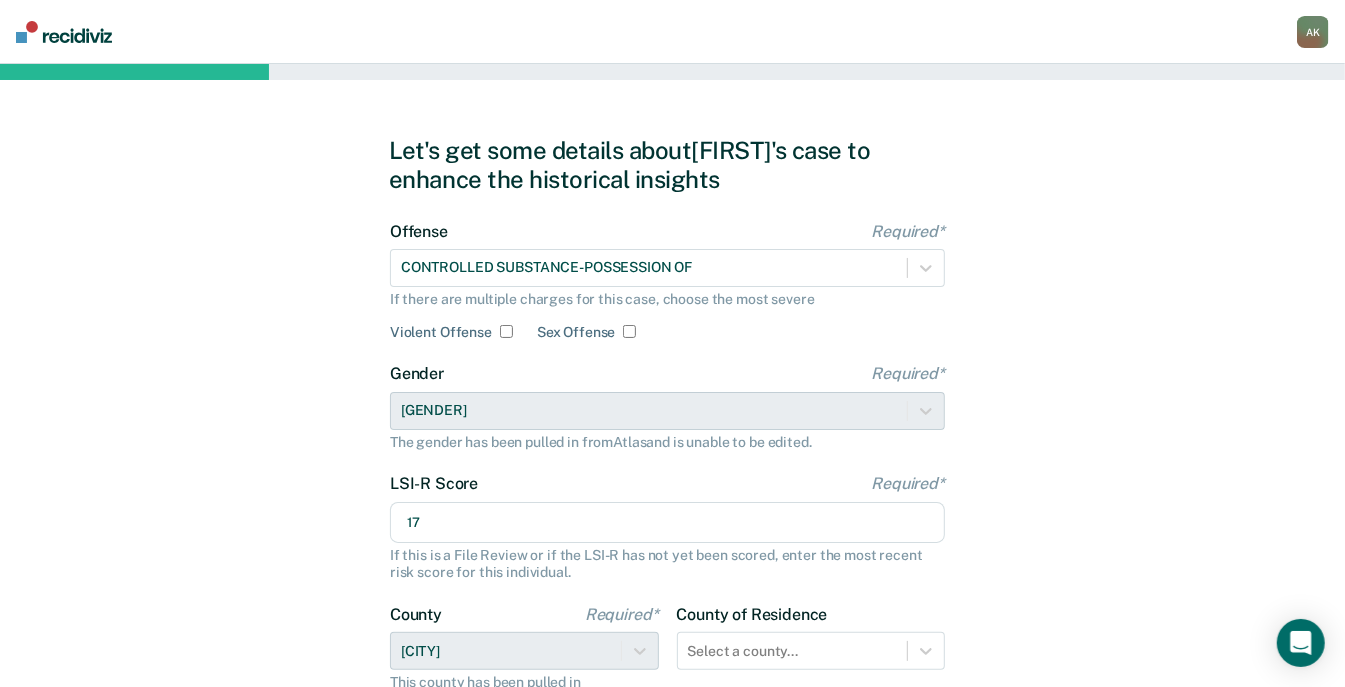 type on "17" 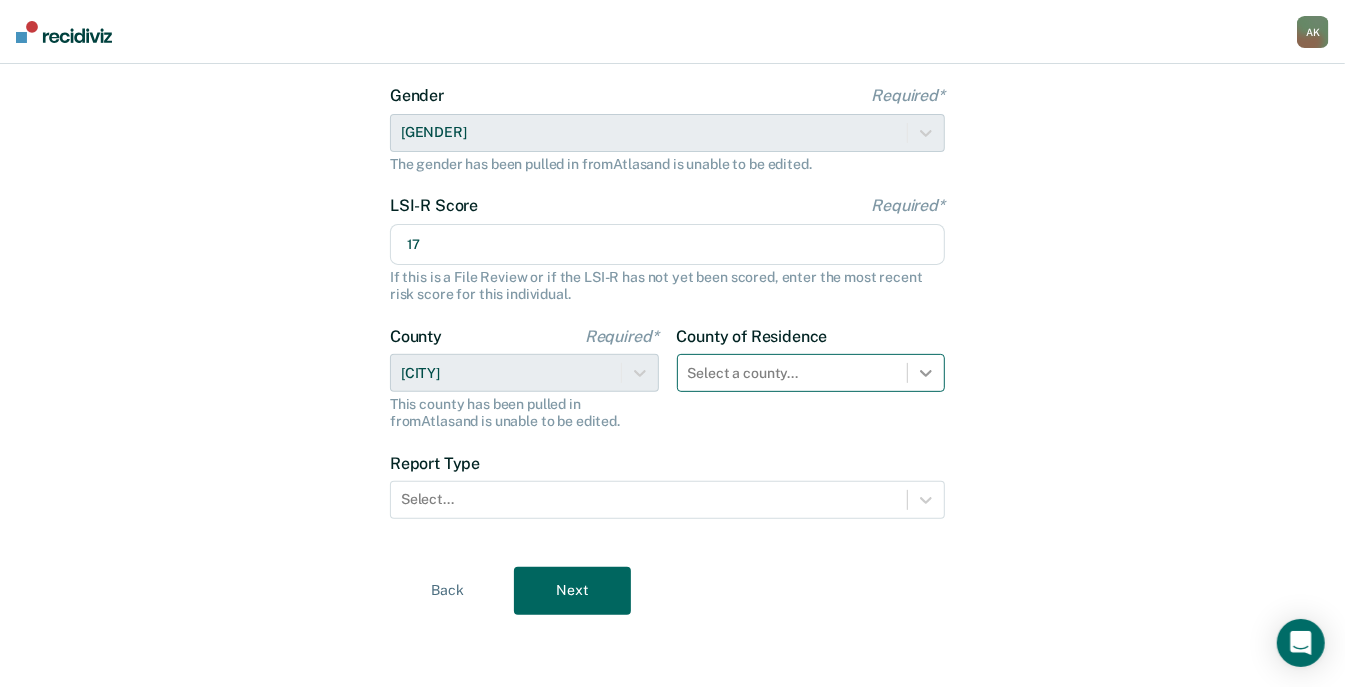 click on "Select a county..." at bounding box center (811, 373) 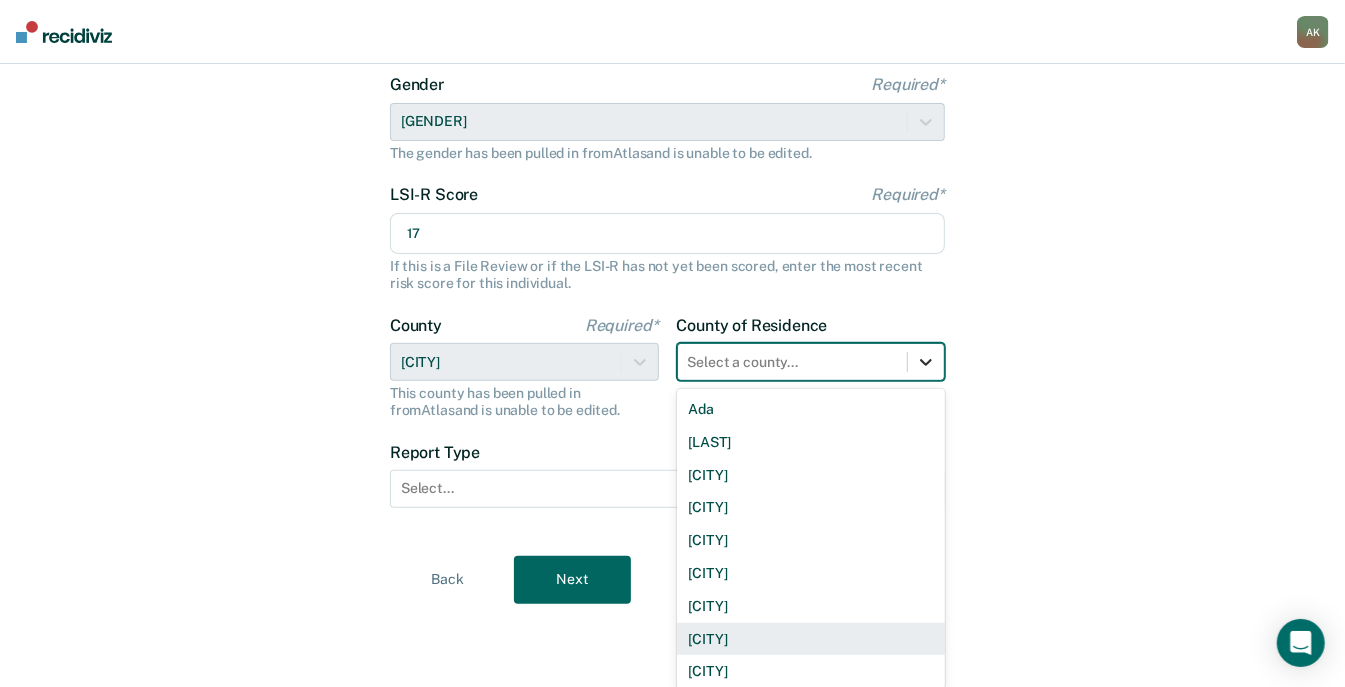 scroll, scrollTop: 277, scrollLeft: 0, axis: vertical 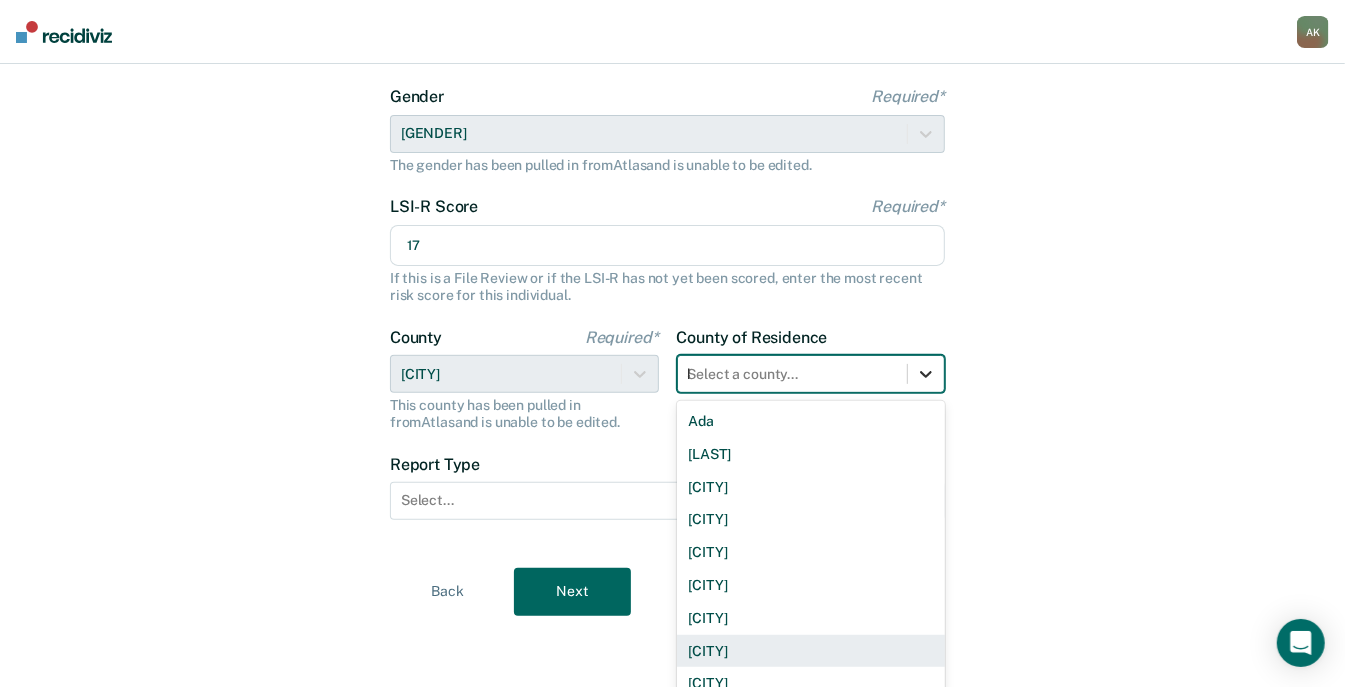 type on "koo" 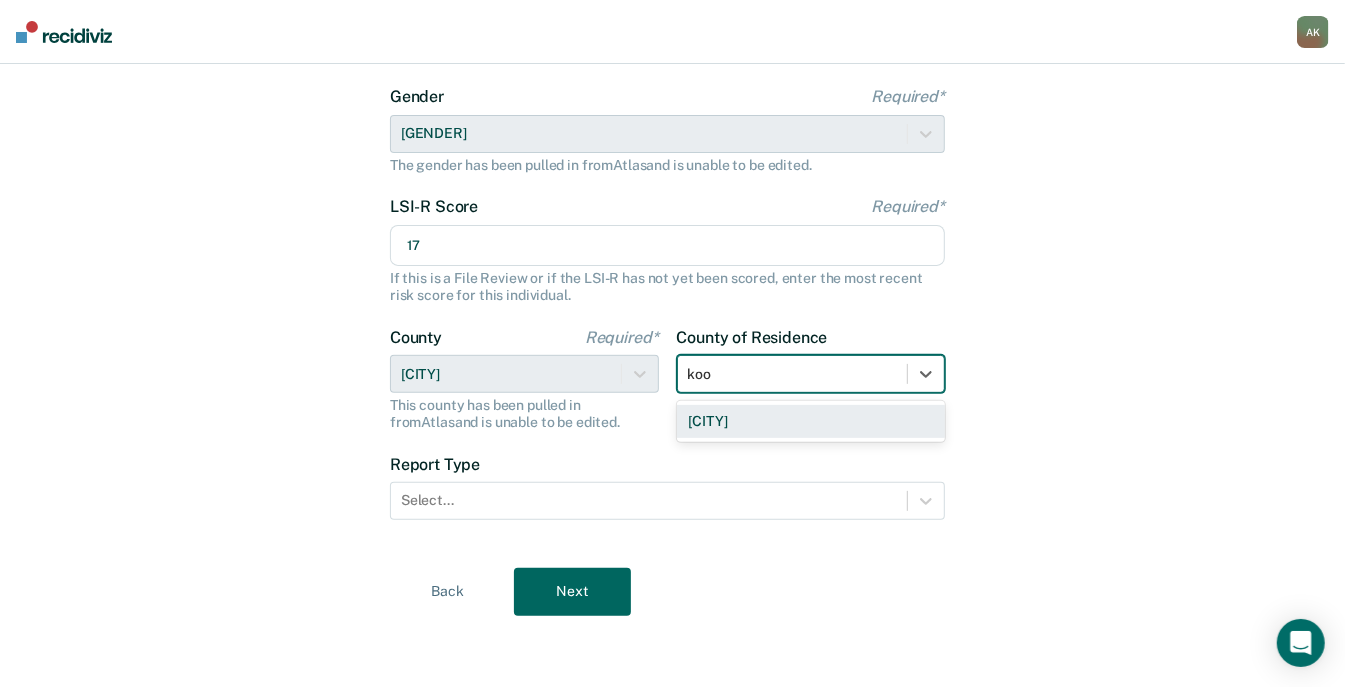 click on "[CITY]" at bounding box center [811, 421] 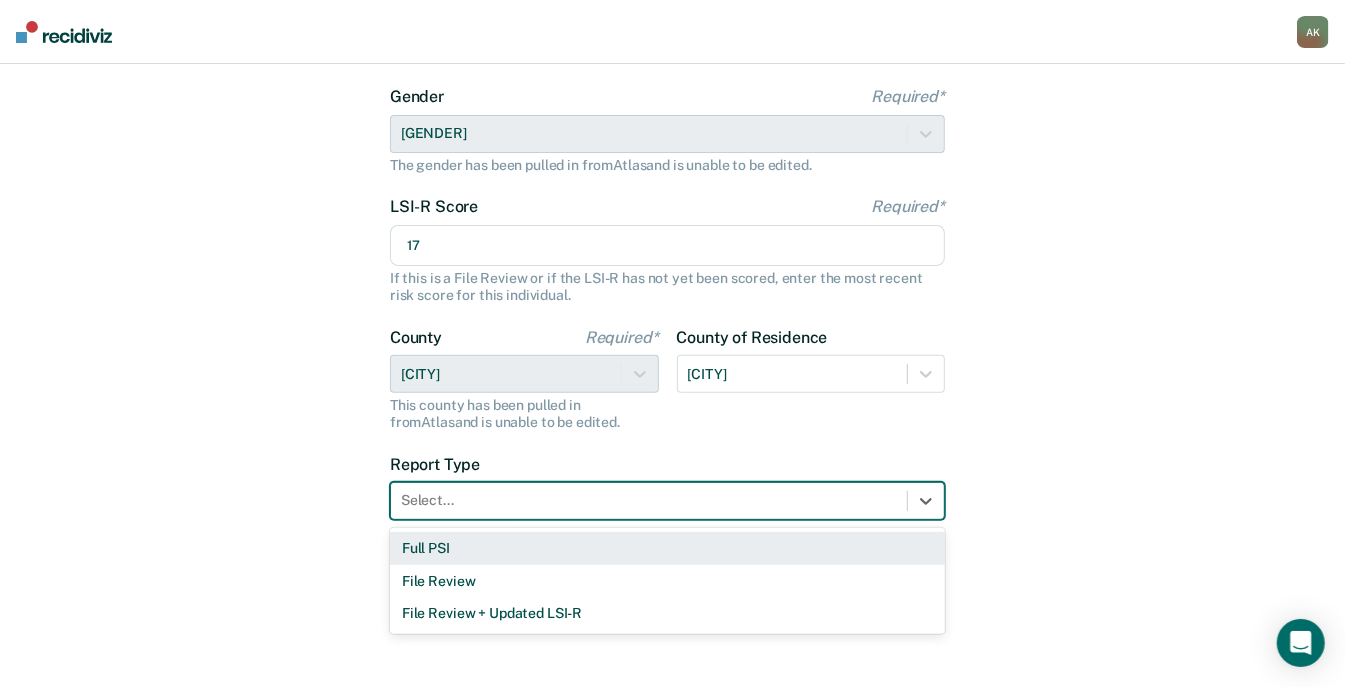 click at bounding box center [649, 500] 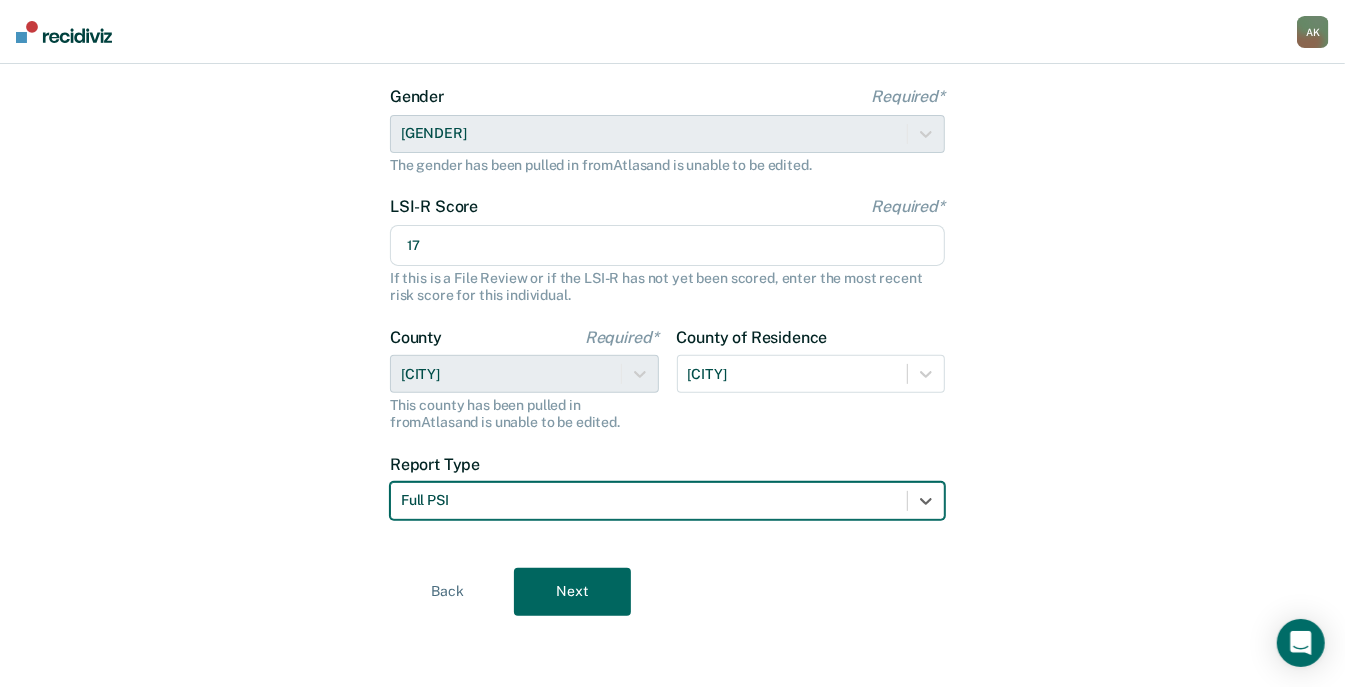 click on "Next" at bounding box center [572, 592] 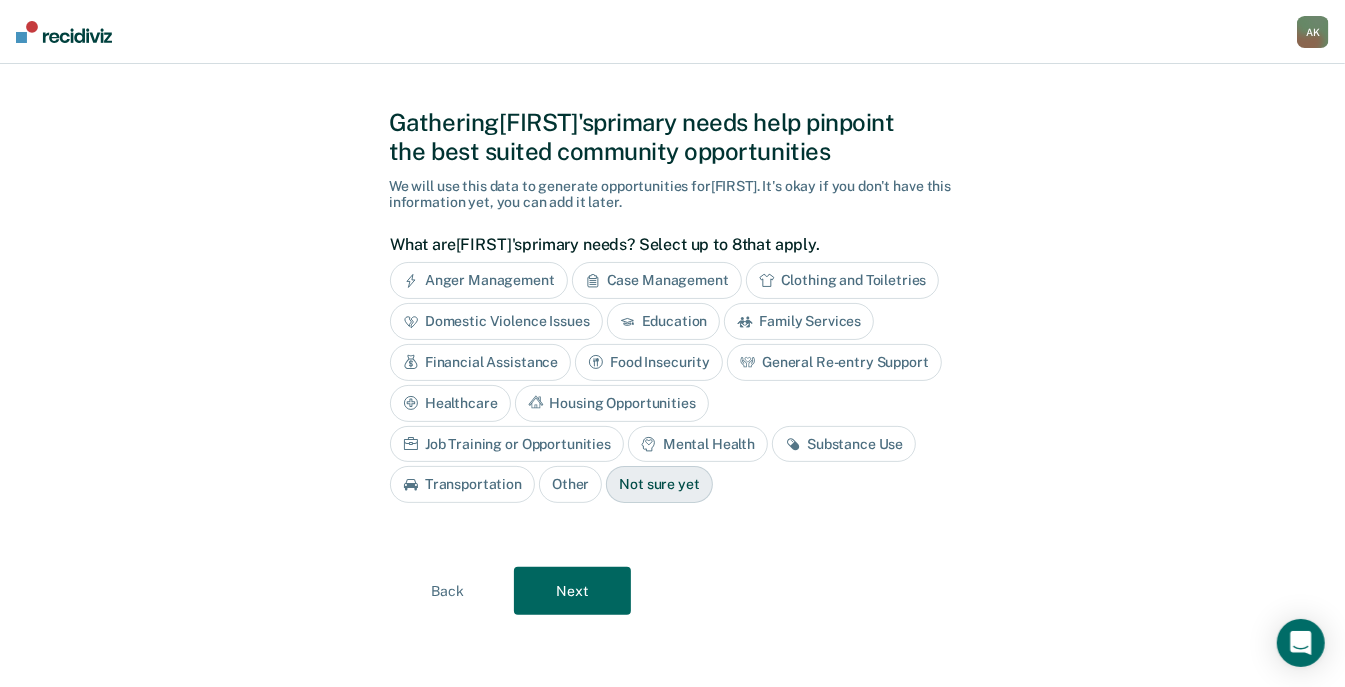 scroll, scrollTop: 24, scrollLeft: 0, axis: vertical 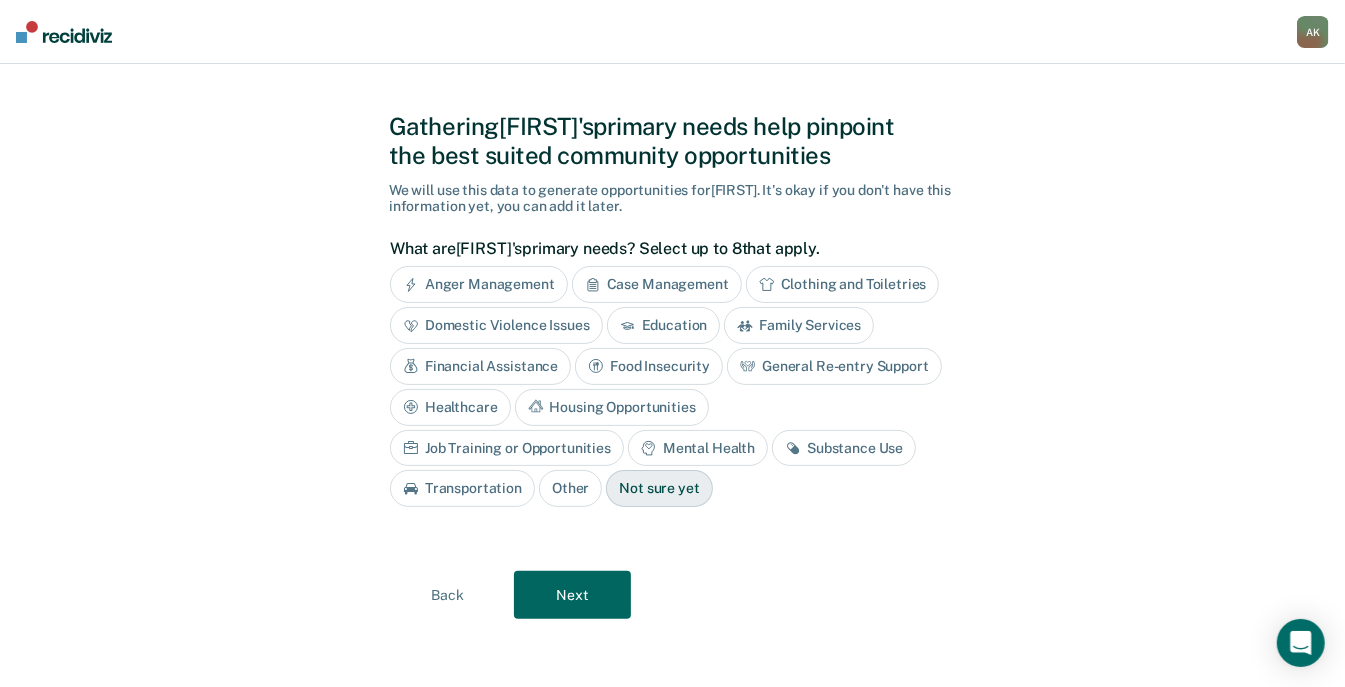 click on "Next" at bounding box center (572, 595) 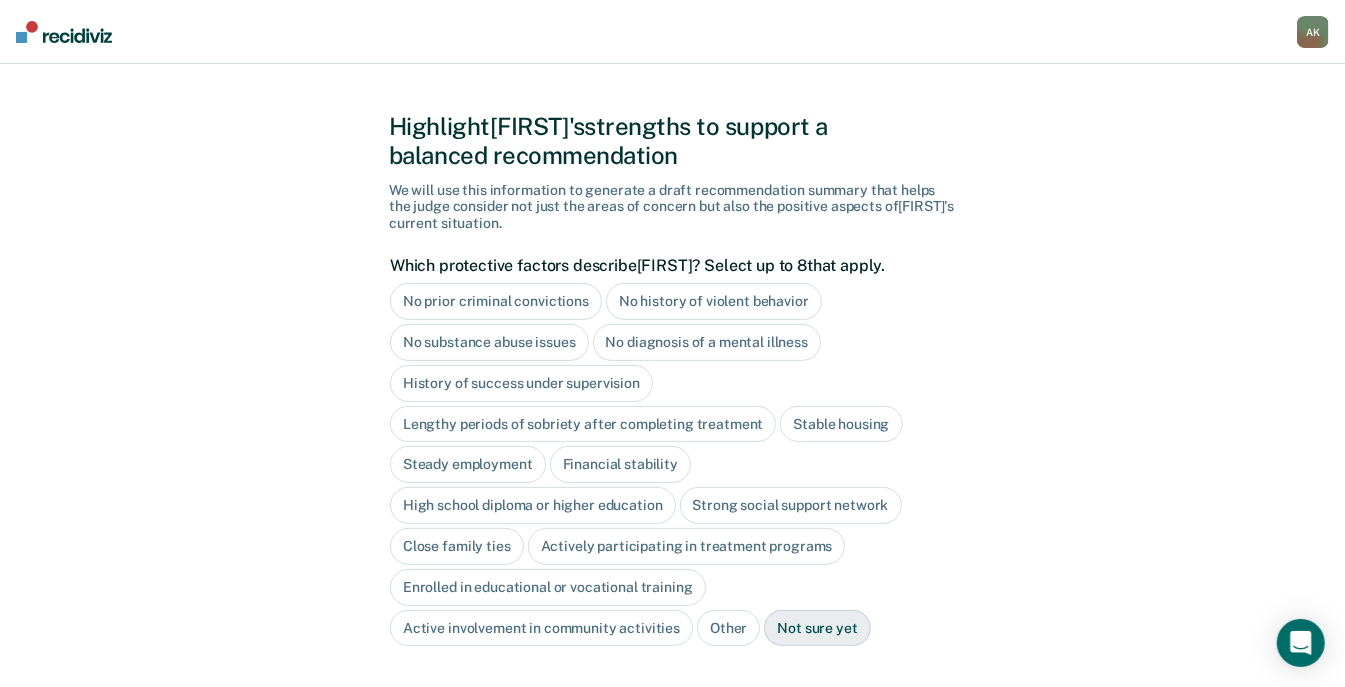 scroll, scrollTop: 162, scrollLeft: 0, axis: vertical 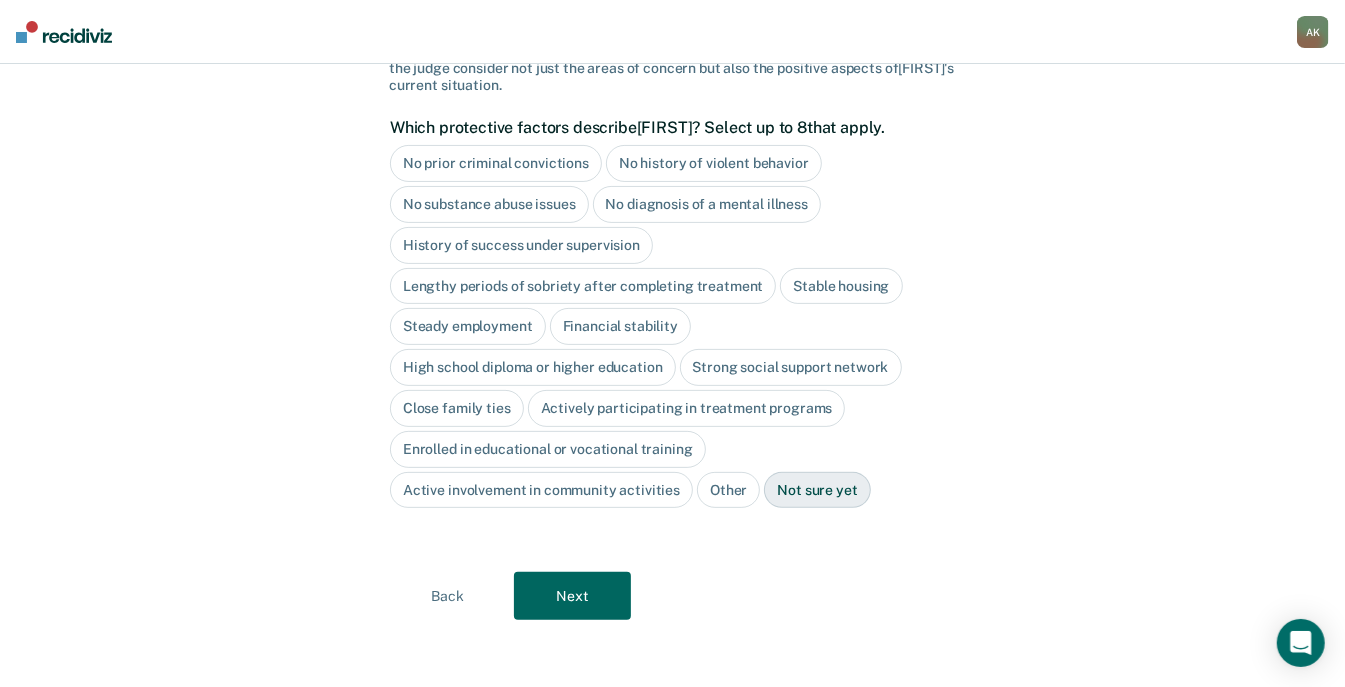 click on "History of success under supervision" at bounding box center [521, 245] 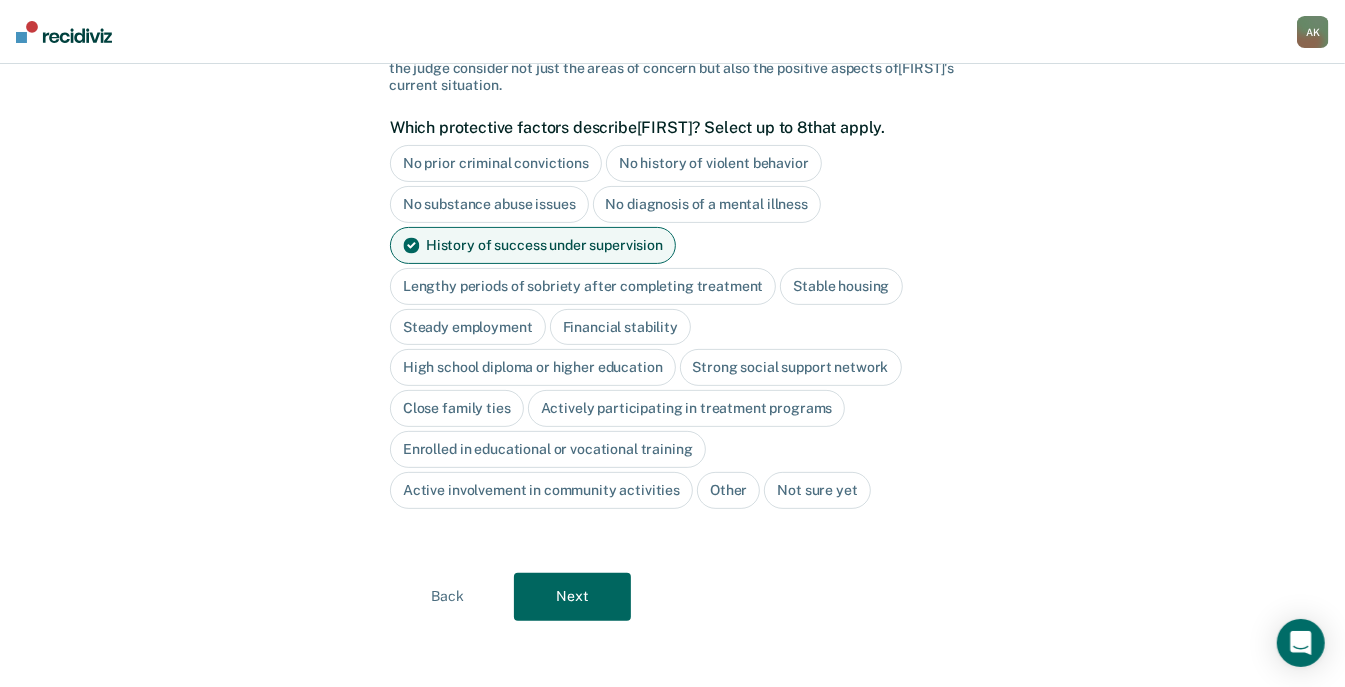 click on "Lengthy periods of sobriety after completing treatment" at bounding box center (583, 286) 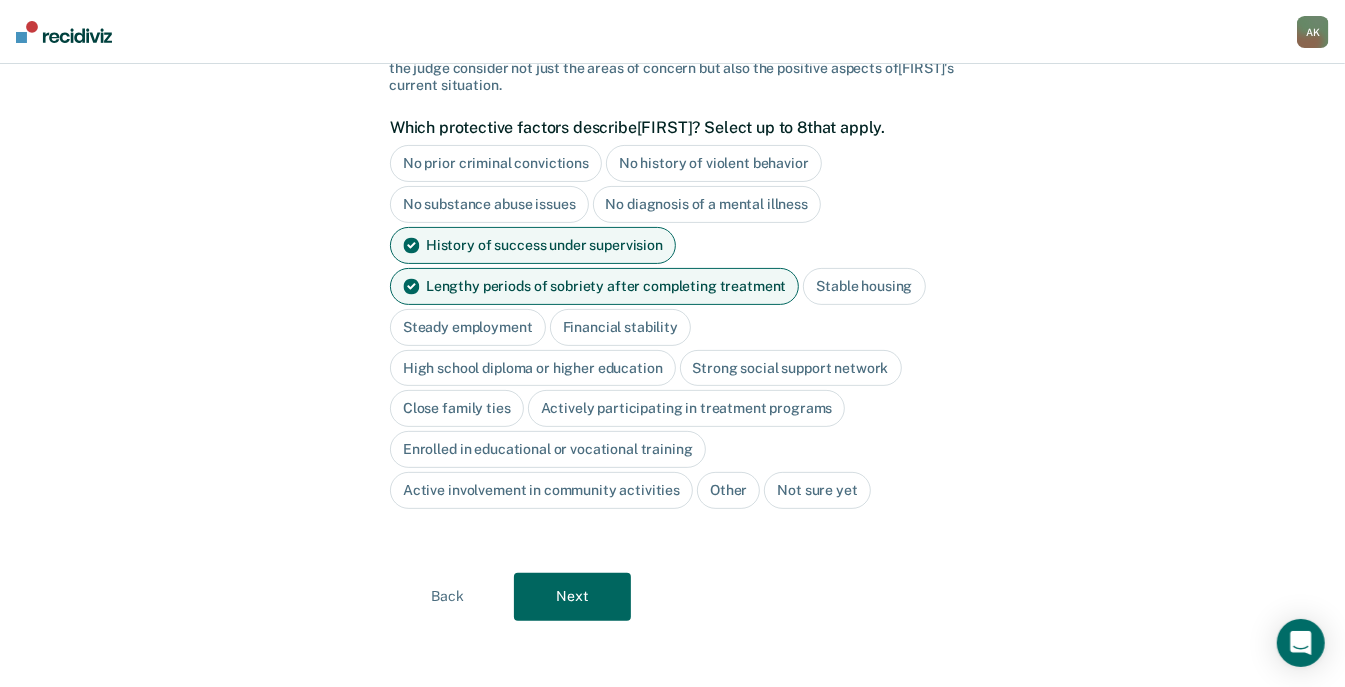 click on "Stable housing" at bounding box center [864, 286] 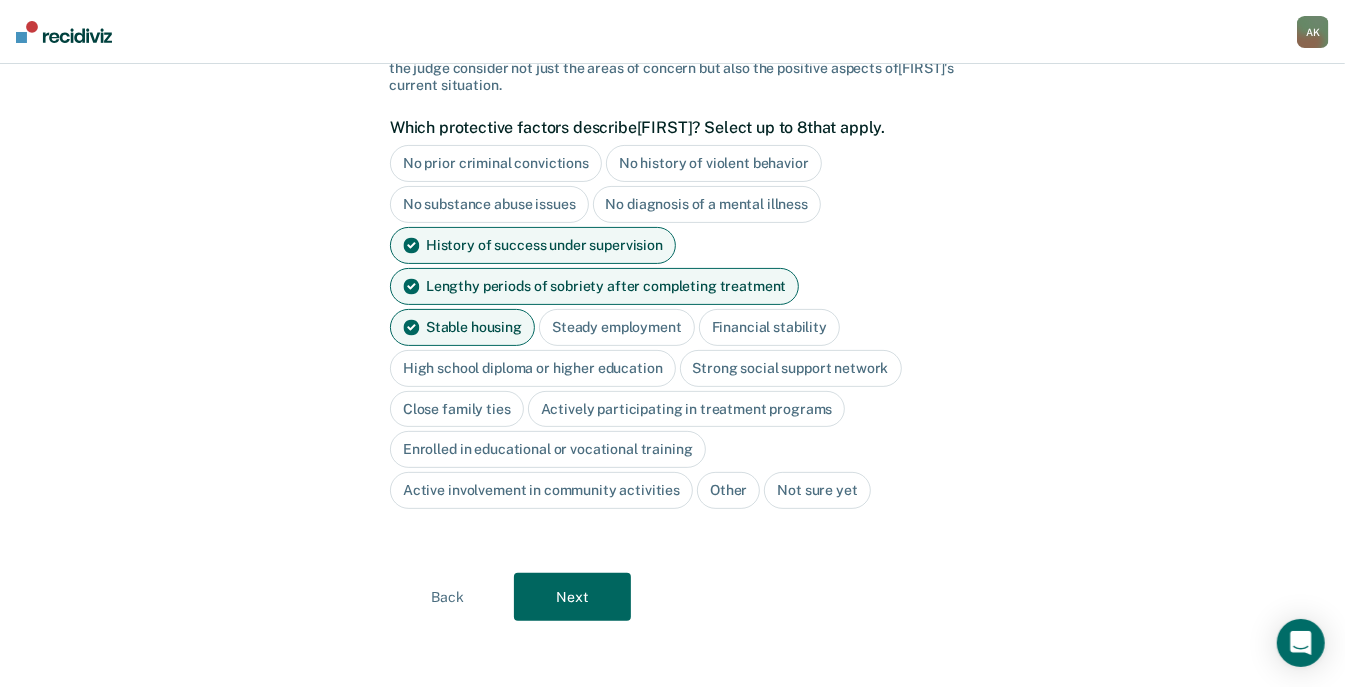 click on "Steady employment" at bounding box center (617, 327) 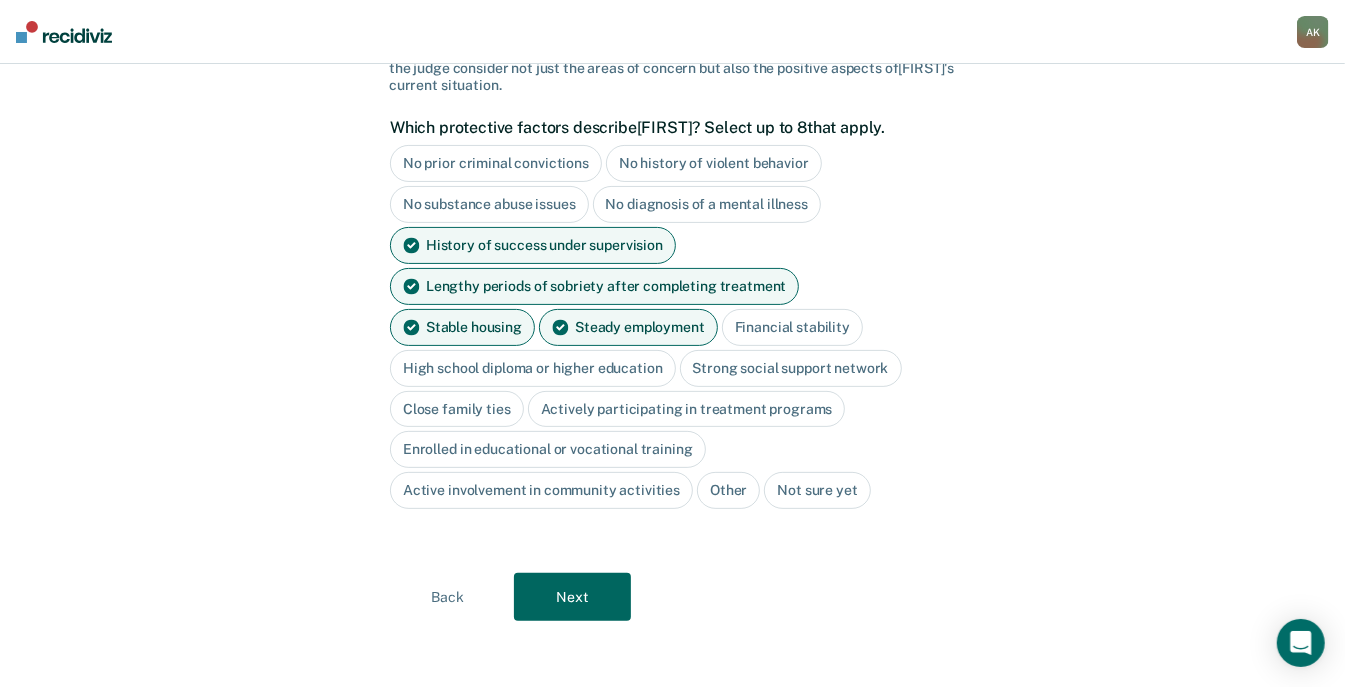click on "Close family ties" at bounding box center (457, 409) 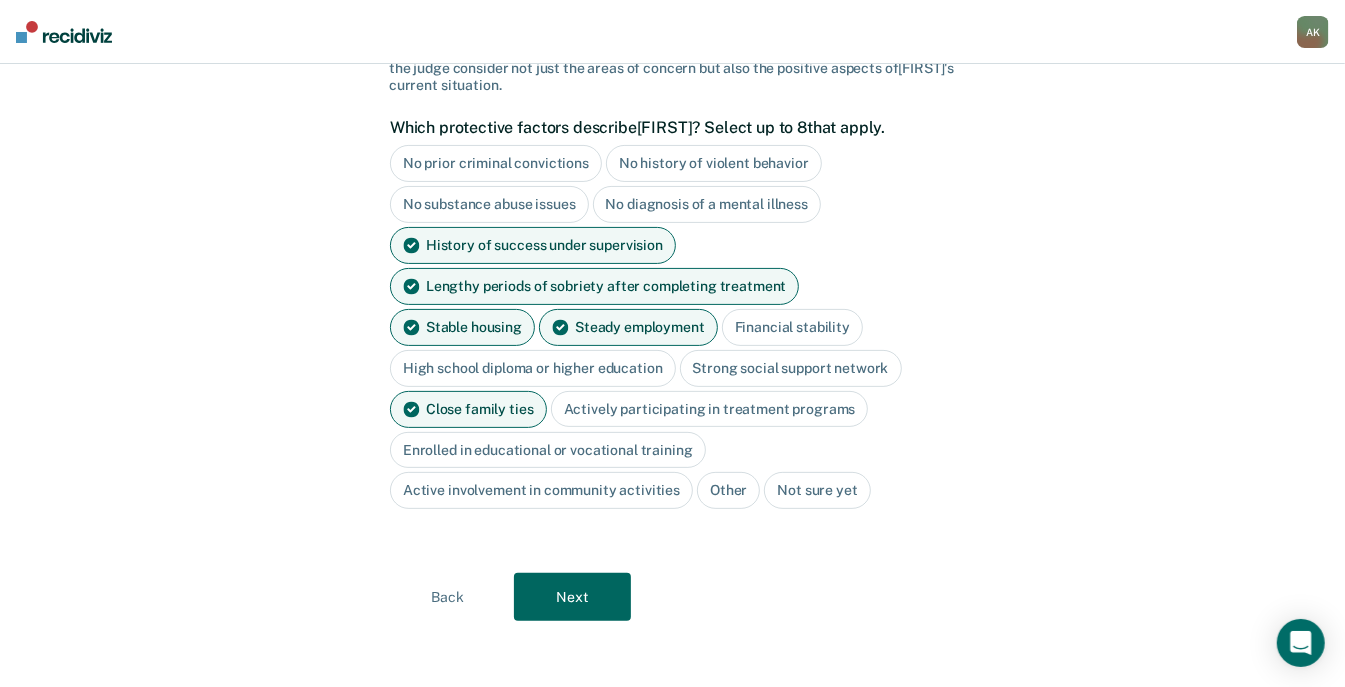 click on "Actively participating in treatment programs" at bounding box center (710, 409) 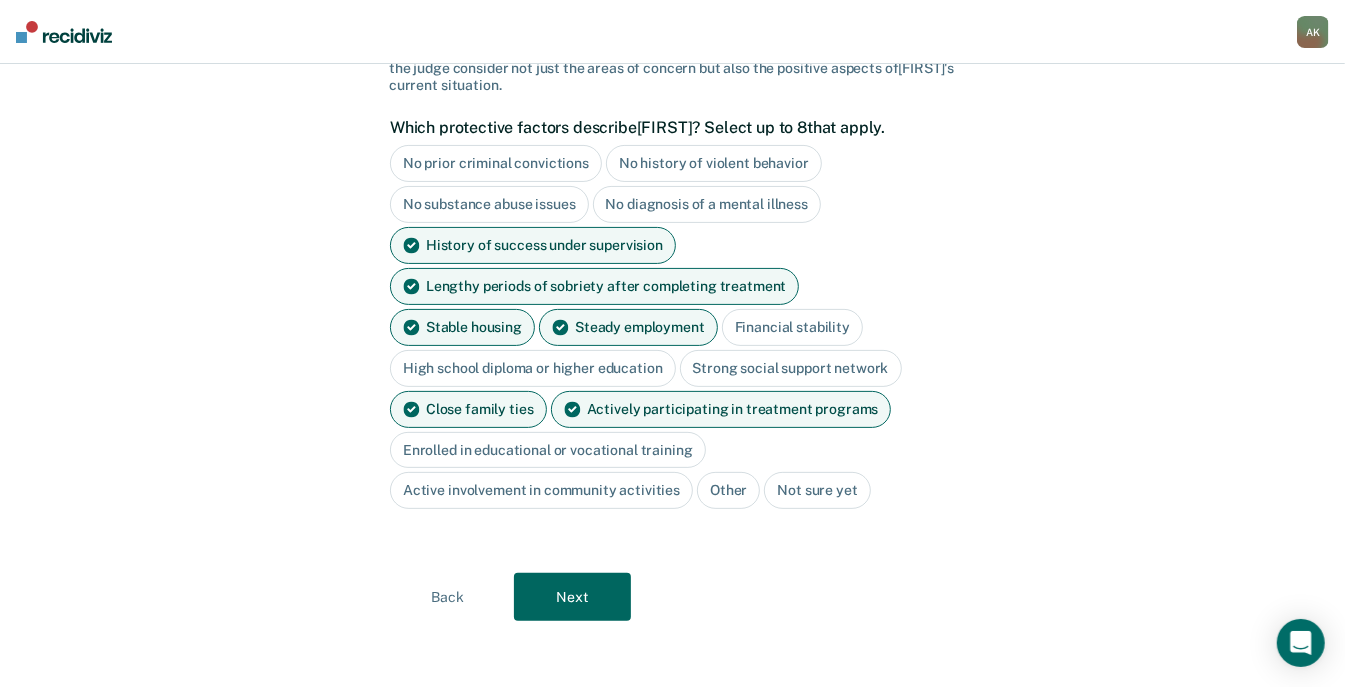 click on "Active involvement in community activities" at bounding box center (541, 490) 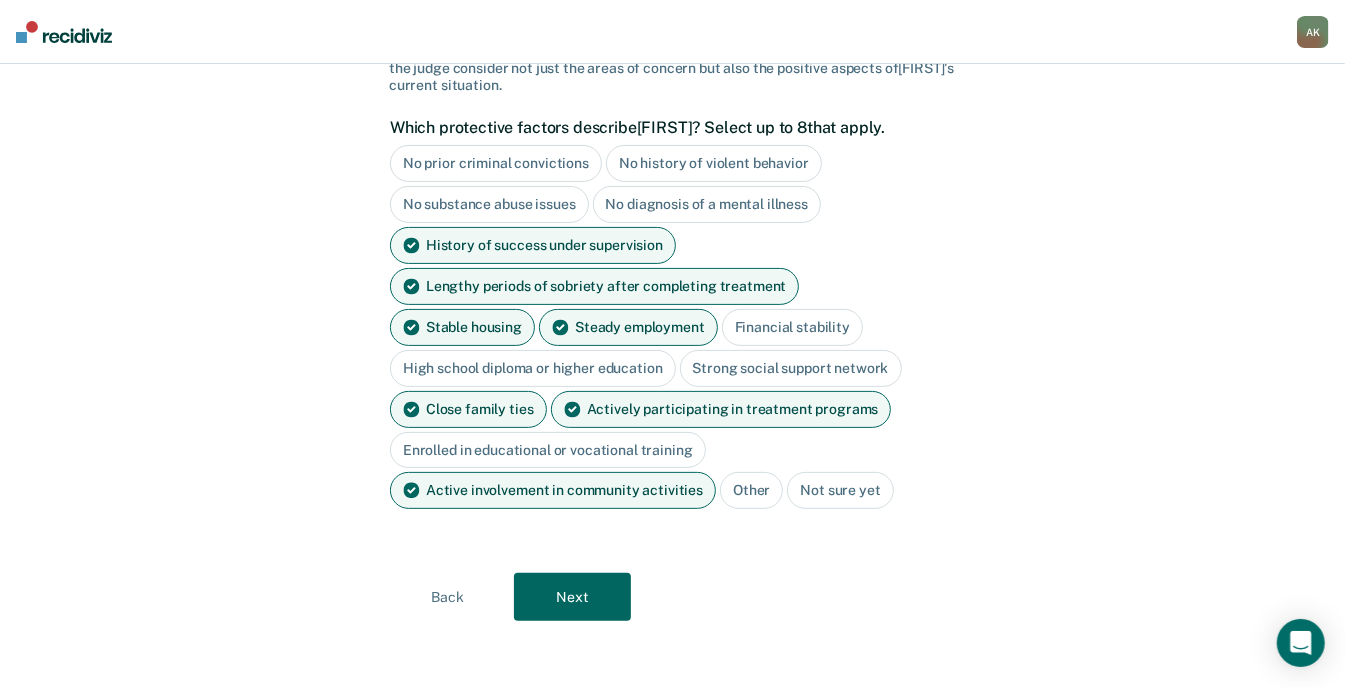 click on "Next" at bounding box center (572, 597) 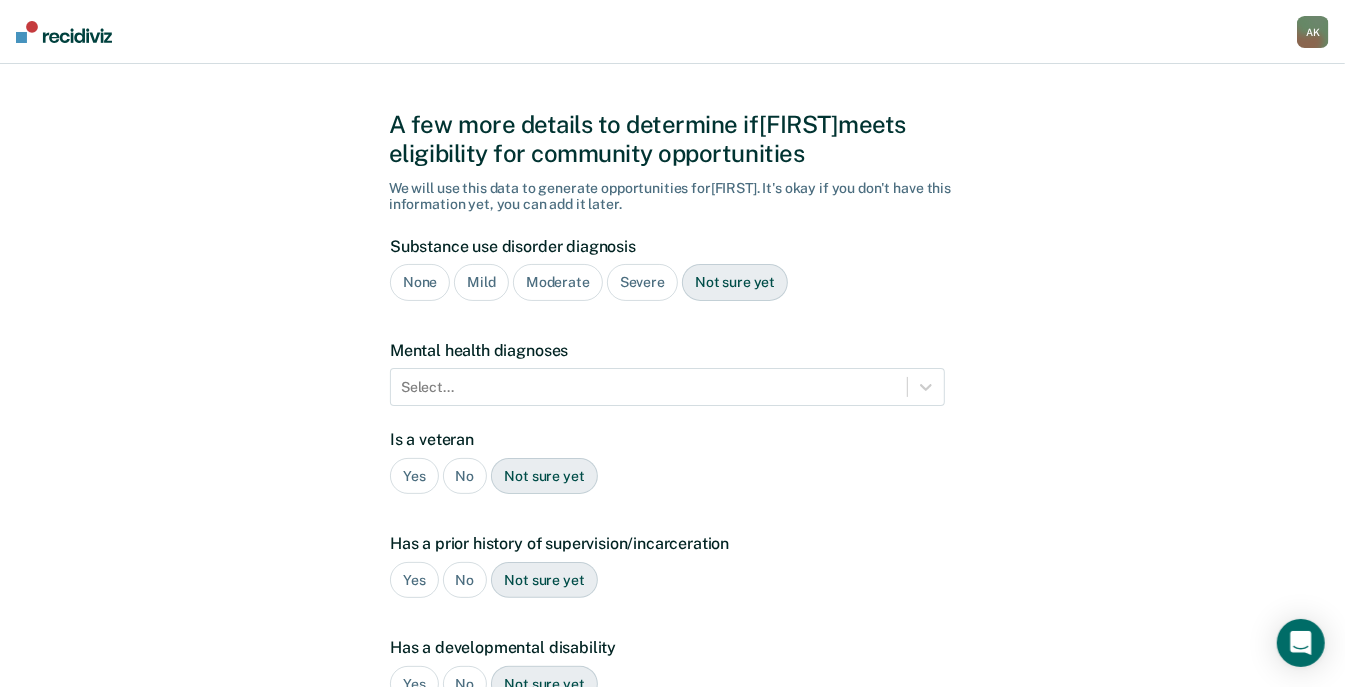 scroll, scrollTop: 23, scrollLeft: 0, axis: vertical 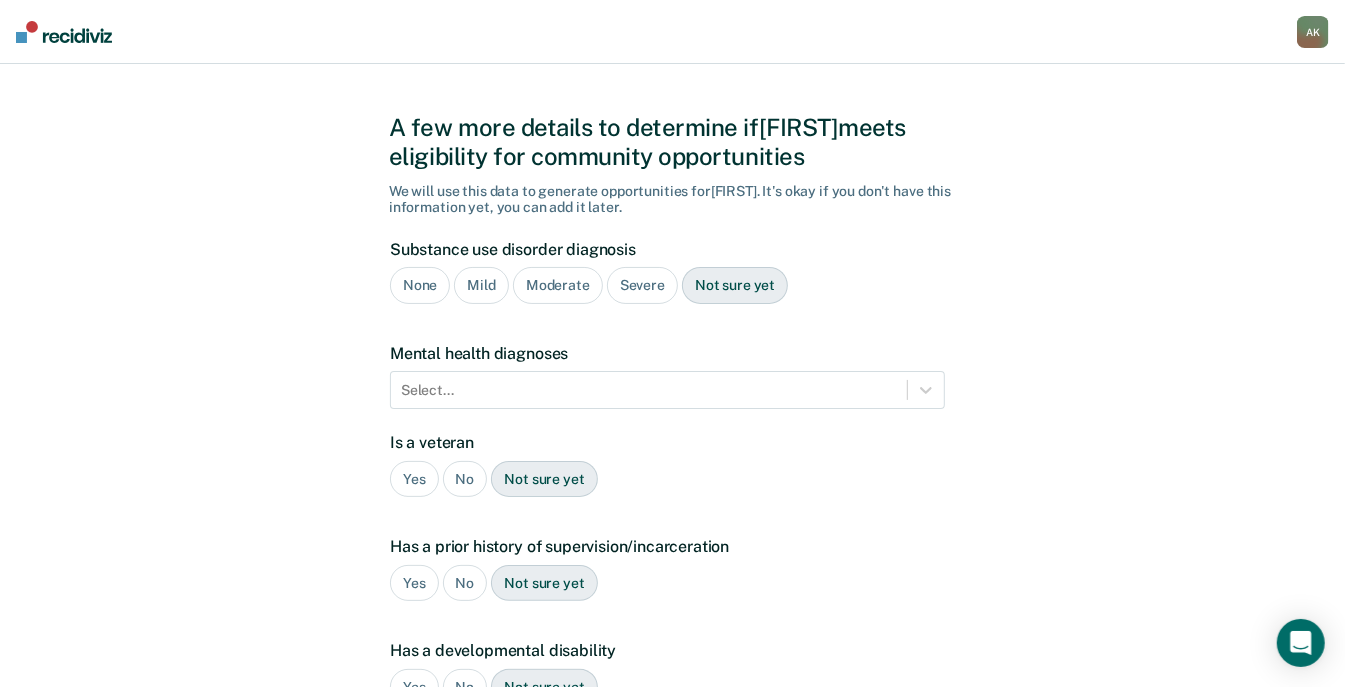 click on "A few more details to determine if  [FIRST]  meets eligibility for community opportunities We will use this data to generate opportunities for  [FIRST] . It's okay if you don't have this information yet, you can add it later.   Substance use disorder diagnosis  None Mild Moderate Severe Not sure yet Mental health diagnoses  Select... Is a veteran  Yes No Not sure yet Has a prior history of supervision/incarceration   Yes No Not sure yet Has a developmental disability  Yes No Not sure yet Has an open child protective services case   Yes No Not sure yet Plea  Guilty Not Guilty Alford Plea Not sure yet Back Next" at bounding box center [672, 569] 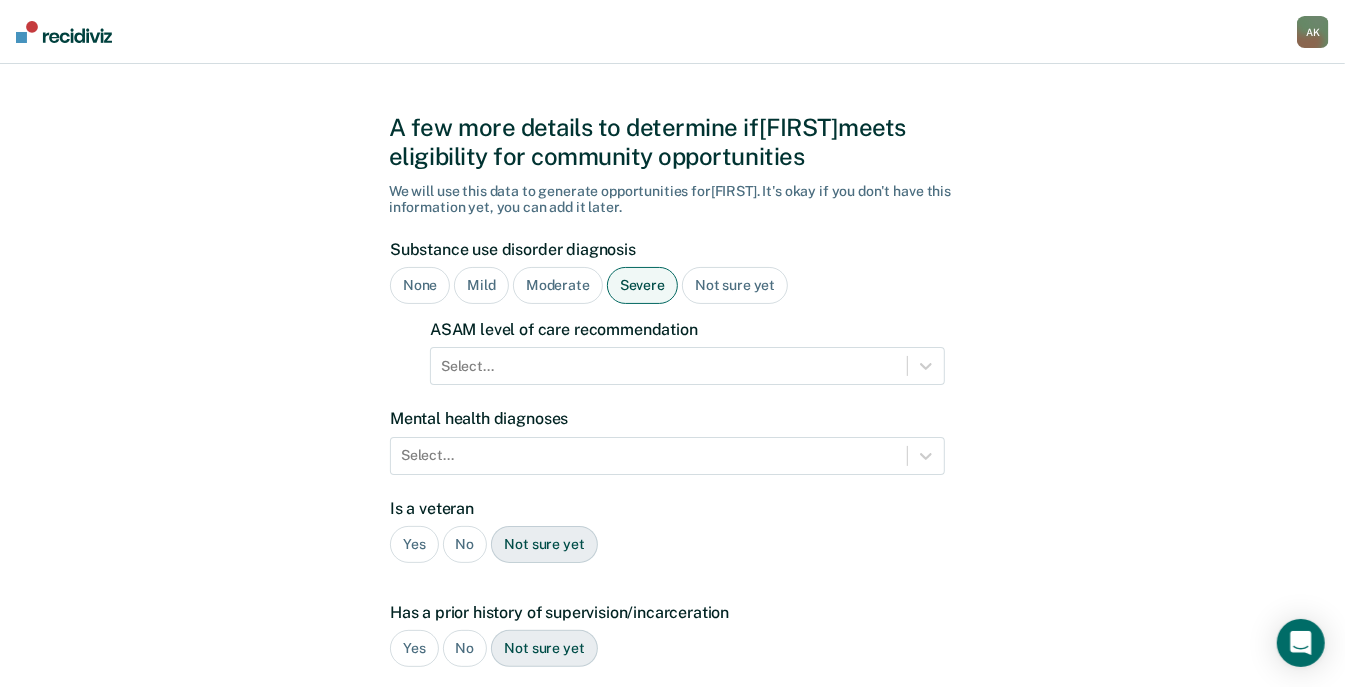 click on "A few more details to determine if  [FIRST]  meets eligibility for community opportunities We will use this data to generate opportunities for  [FIRST] . It's okay if you don't have this information yet, you can add it later.   Substance use disorder diagnosis  None Mild Moderate Severe Not sure yet ASAM level of care recommendation  Select... Mental health diagnoses  Select... Is a veteran  Yes No Not sure yet Has a prior history of supervision/incarceration   Yes No Not sure yet Has a developmental disability  Yes No Not sure yet Has an open child protective services case   Yes No Not sure yet Plea  Guilty Not Guilty Alford Plea Not sure yet Back Next" at bounding box center [672, 601] 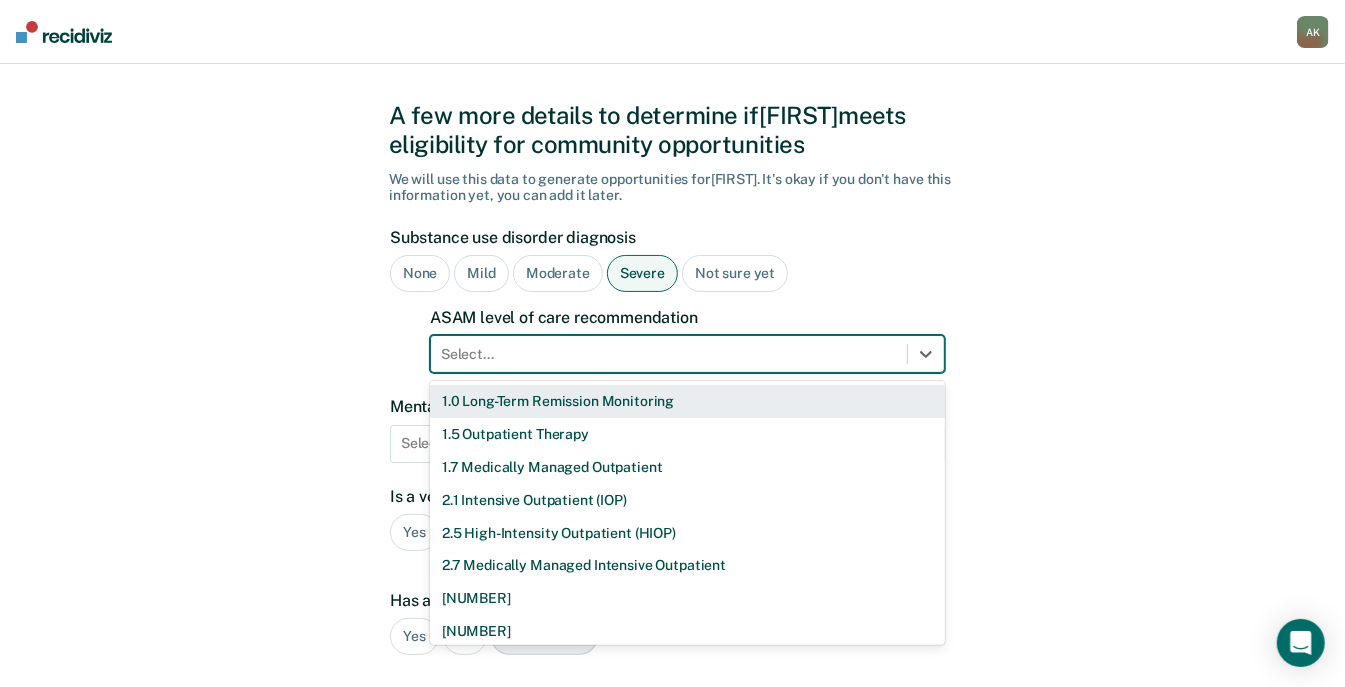 click on "Select..." at bounding box center [687, 354] 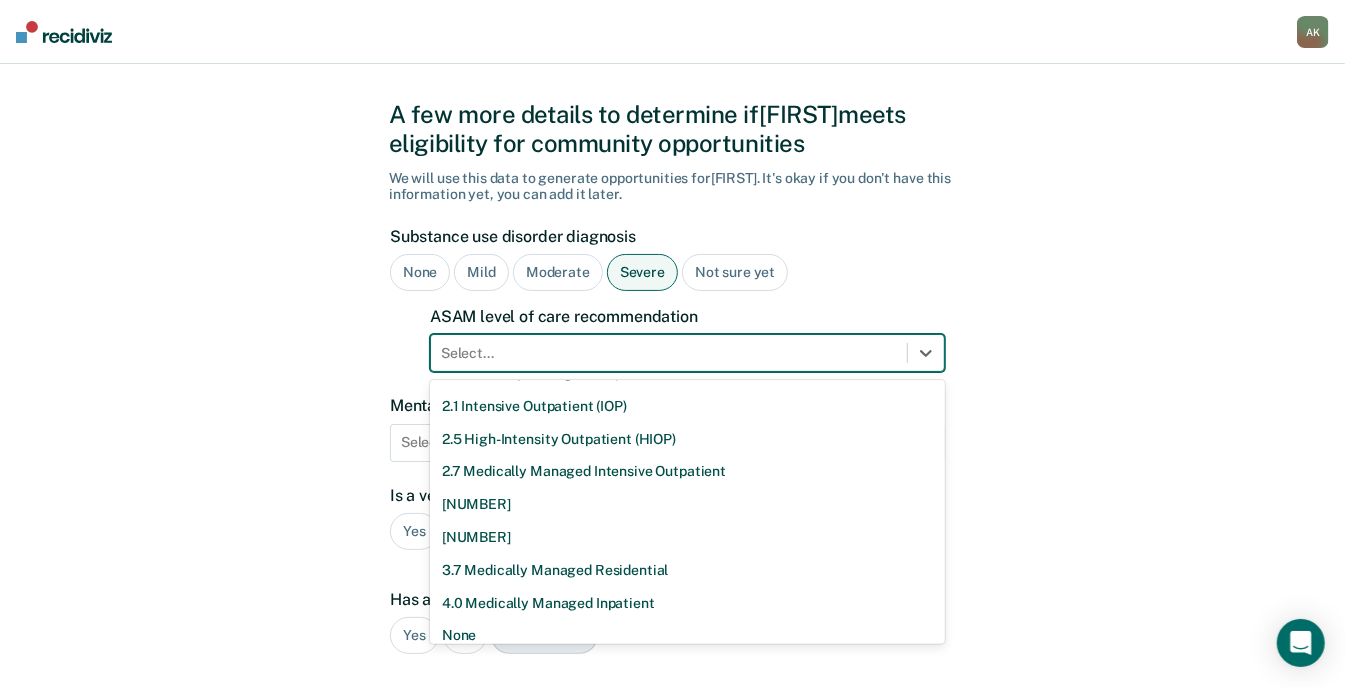 scroll, scrollTop: 105, scrollLeft: 0, axis: vertical 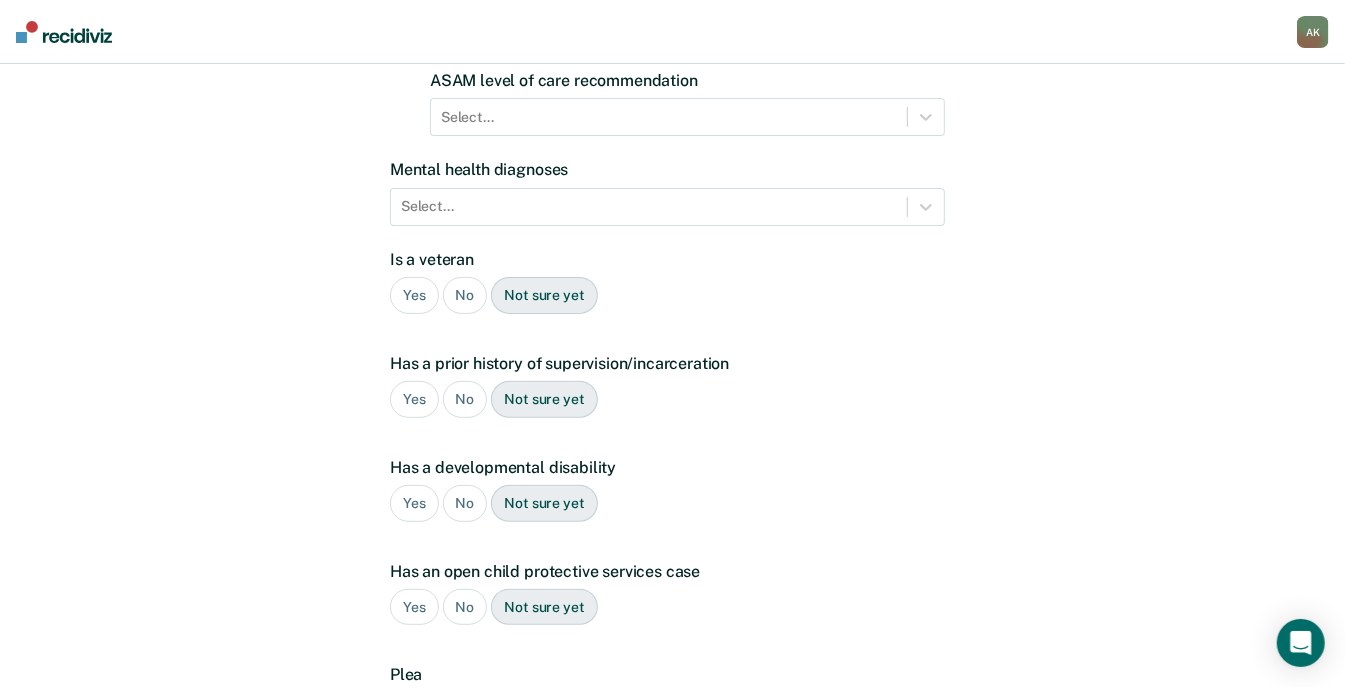 click on "A few more details to determine if  [FIRST]  meets eligibility for community opportunities We will use this data to generate opportunities for  [FIRST] . It's okay if you don't have this information yet, you can add it later.   Substance use disorder diagnosis  None Mild Moderate Severe Not sure yet ASAM level of care recommendation  Select... Mental health diagnoses  Select... Is a veteran  Yes No Not sure yet Has a prior history of supervision/incarceration   Yes No Not sure yet Has a developmental disability  Yes No Not sure yet Has an open child protective services case   Yes No Not sure yet Plea  Guilty Not Guilty Alford Plea Not sure yet Back Next" at bounding box center [672, 352] 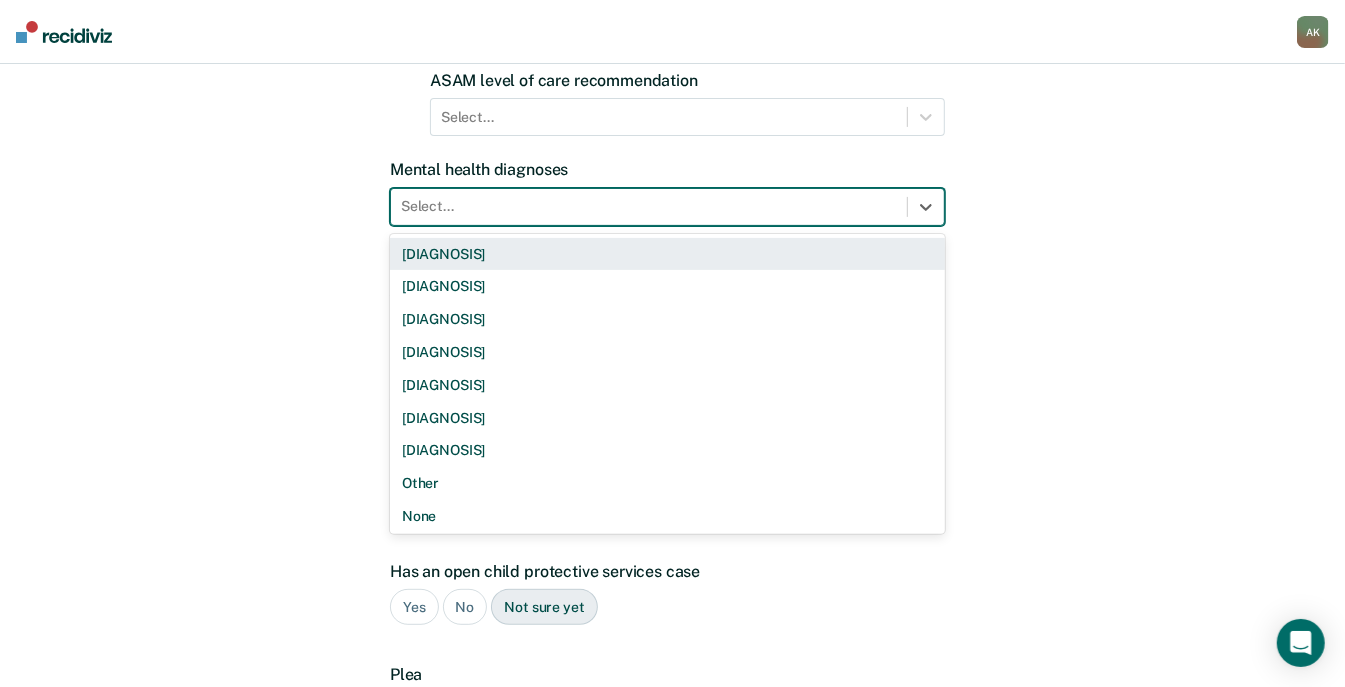 click at bounding box center [649, 206] 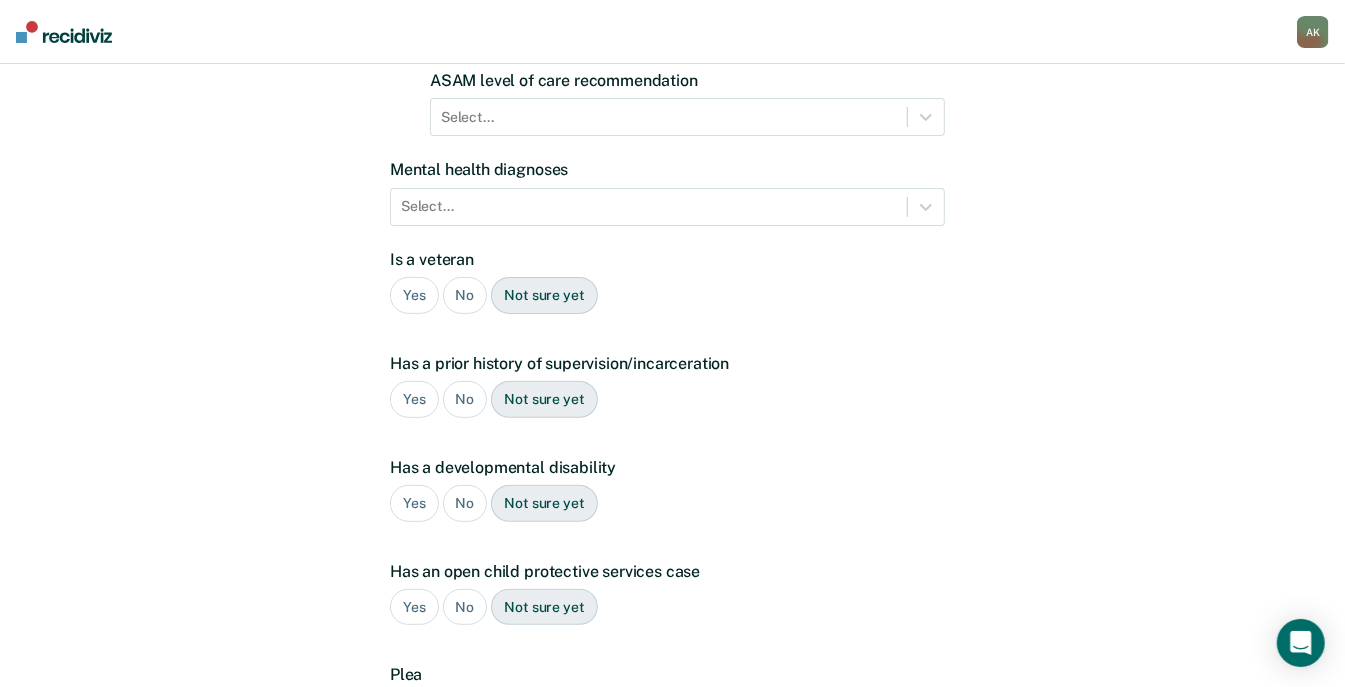 click on "A few more details to determine if  [FIRST]  meets eligibility for community opportunities We will use this data to generate opportunities for  [FIRST] . It's okay if you don't have this information yet, you can add it later.   Substance use disorder diagnosis  None Mild Moderate Severe Not sure yet ASAM level of care recommendation  Select... Mental health diagnoses  Select... Is a veteran  Yes No Not sure yet Has a prior history of supervision/incarceration   Yes No Not sure yet Has a developmental disability  Yes No Not sure yet Has an open child protective services case   Yes No Not sure yet Plea  Guilty Not Guilty Alford Plea Not sure yet Back Next" at bounding box center (672, 352) 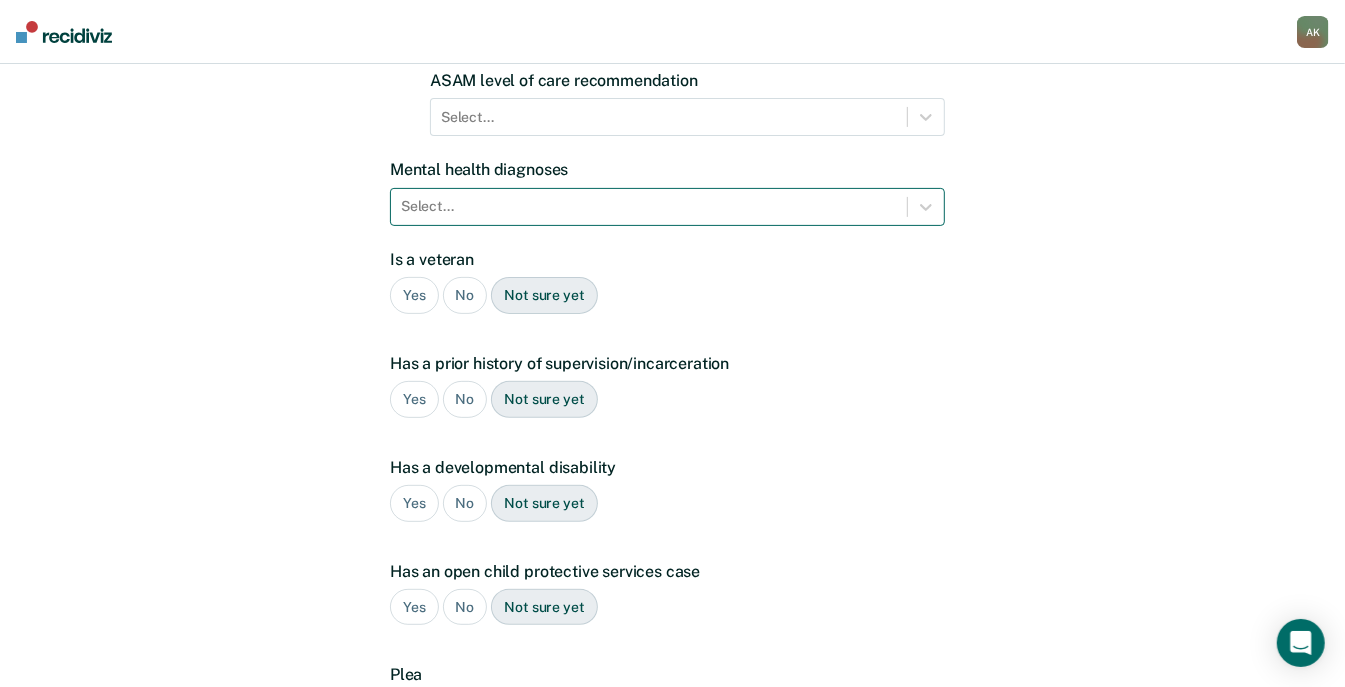 click at bounding box center (649, 206) 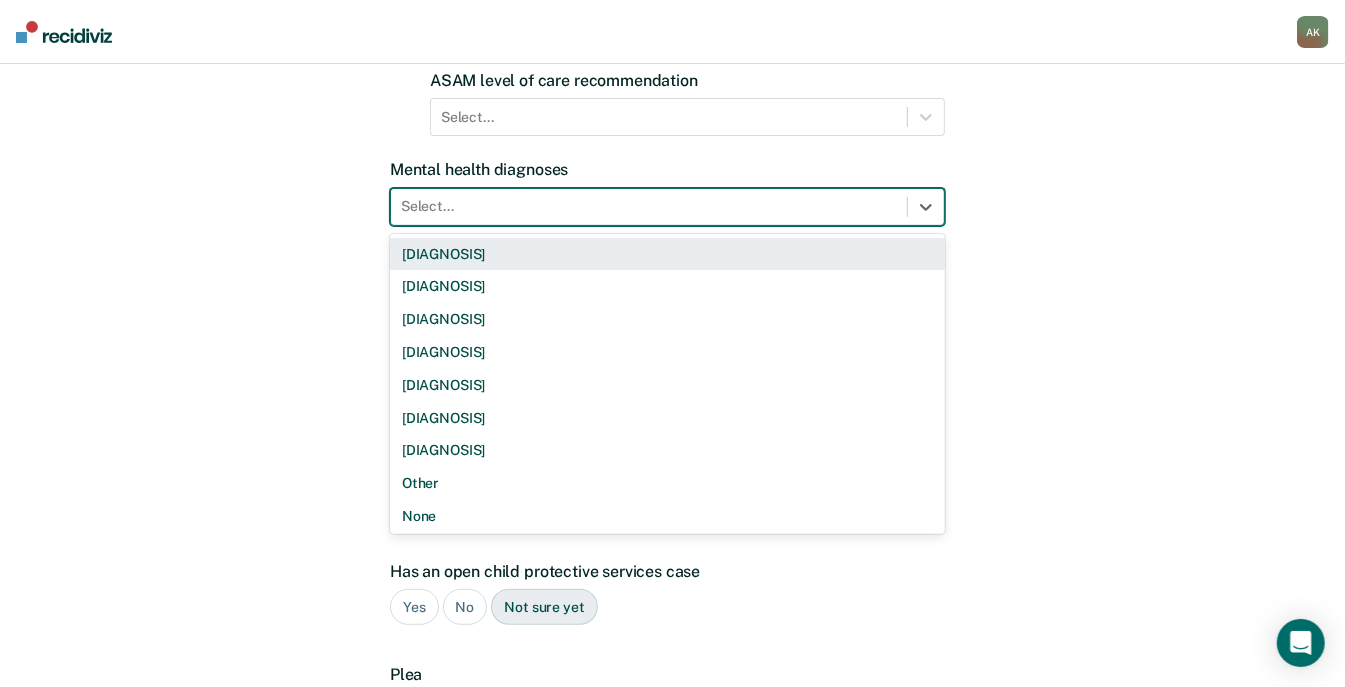 click on "[DIAGNOSIS]" at bounding box center [667, 254] 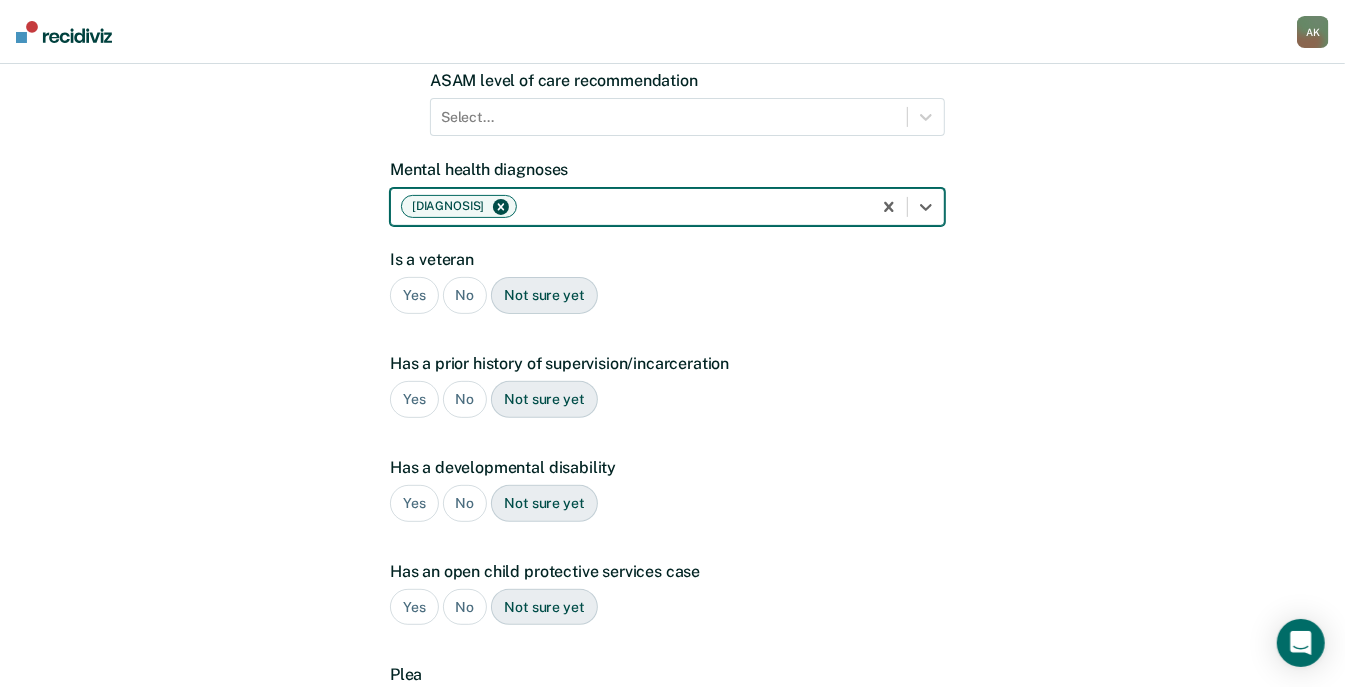 click on "No" at bounding box center [465, 295] 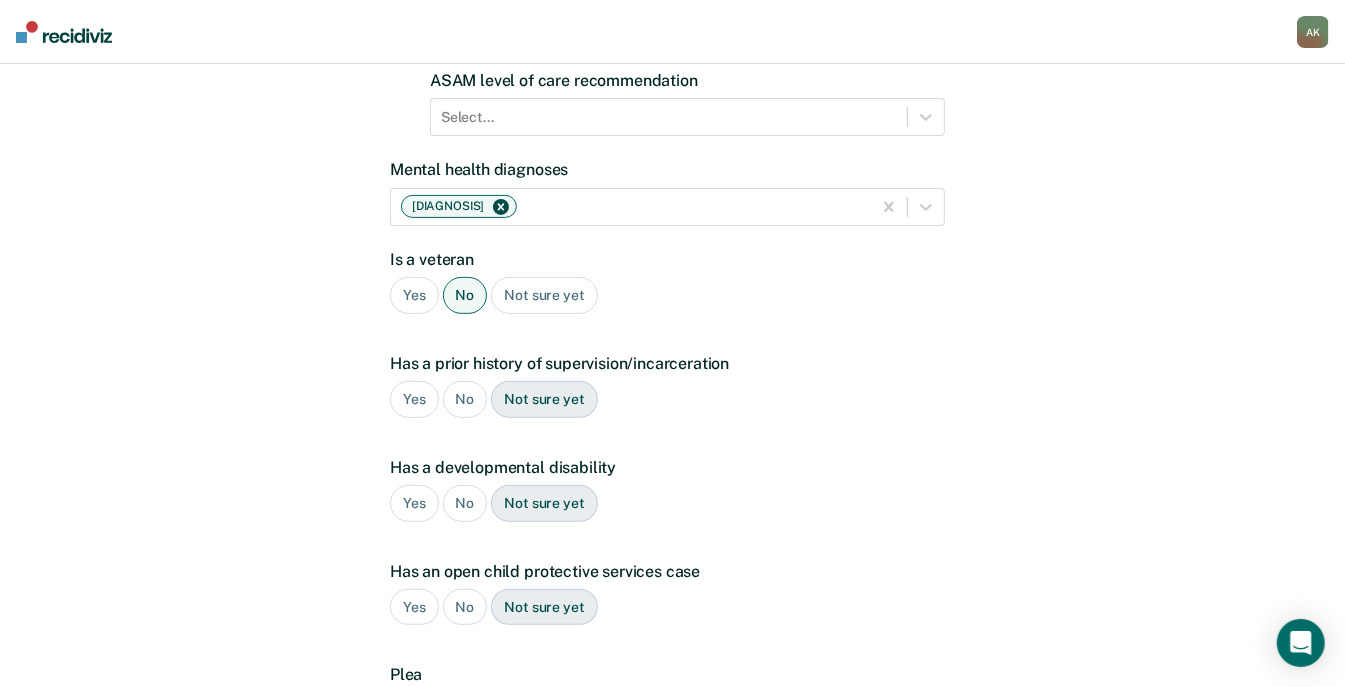 click on "Yes" at bounding box center [414, 399] 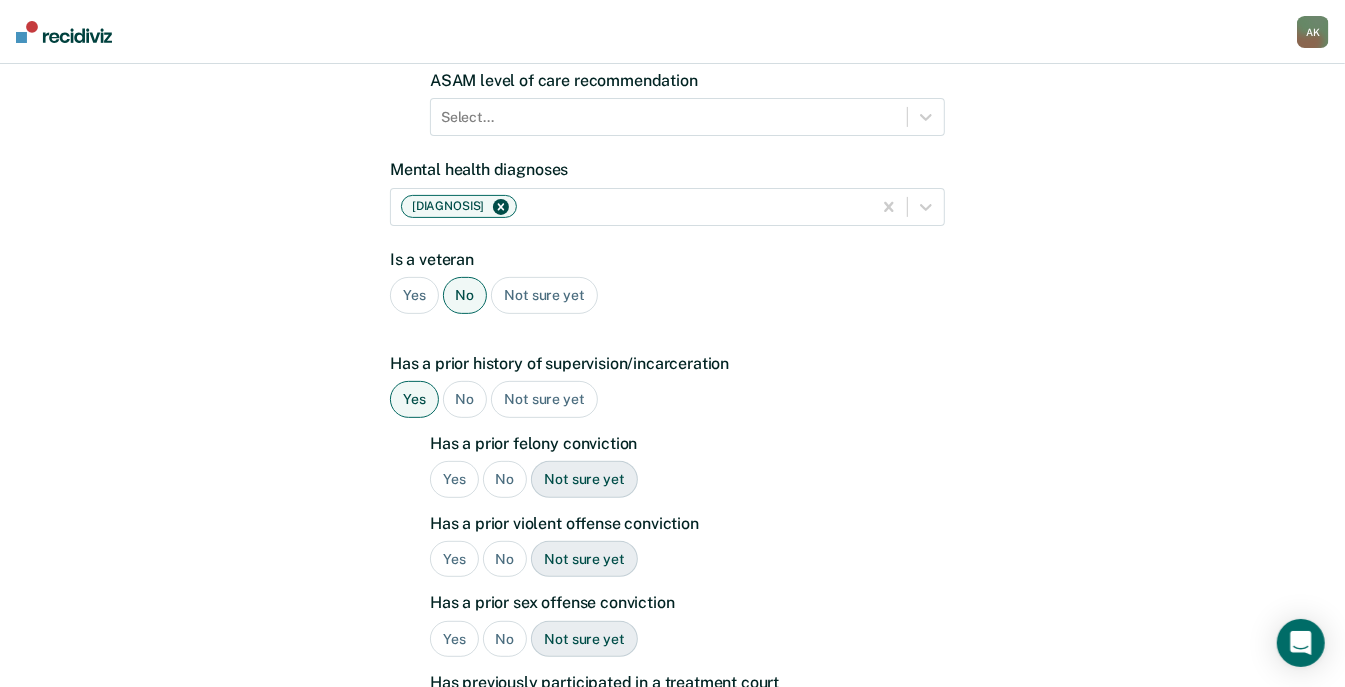 click on "Yes" at bounding box center (454, 479) 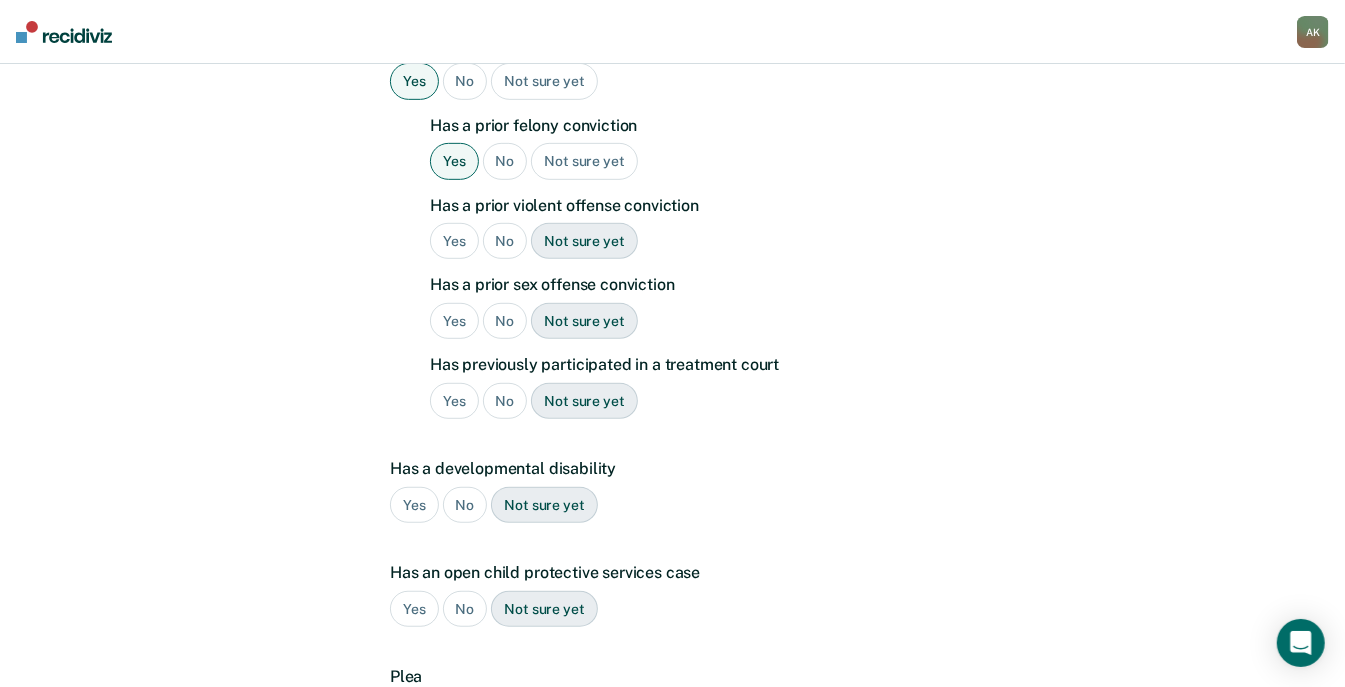 scroll, scrollTop: 618, scrollLeft: 0, axis: vertical 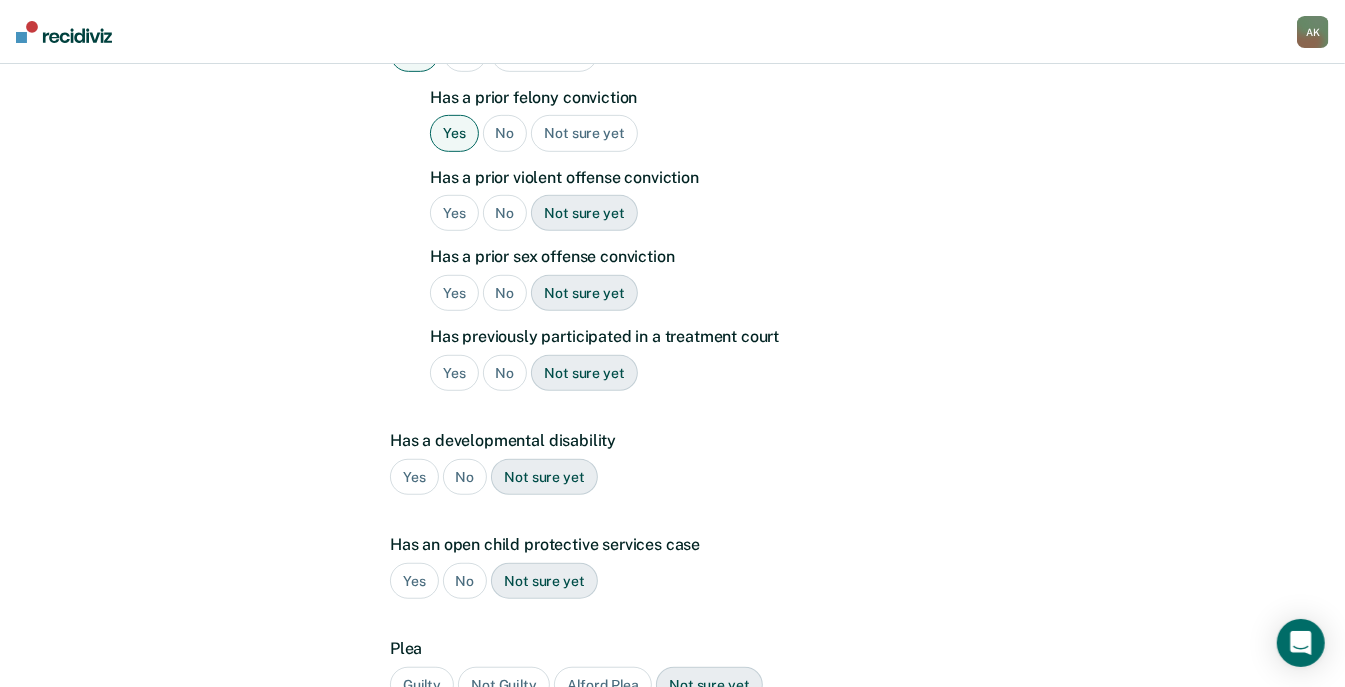 click on "No" at bounding box center [505, 213] 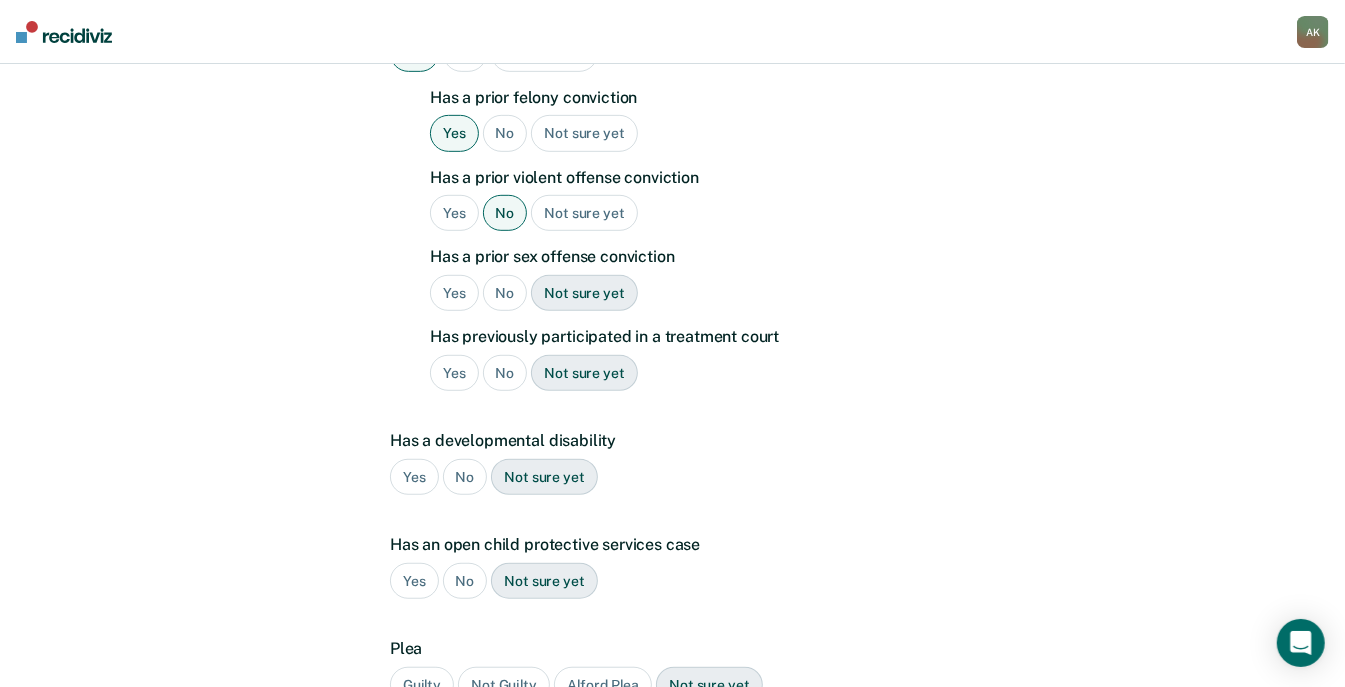 click on "No" at bounding box center (505, 293) 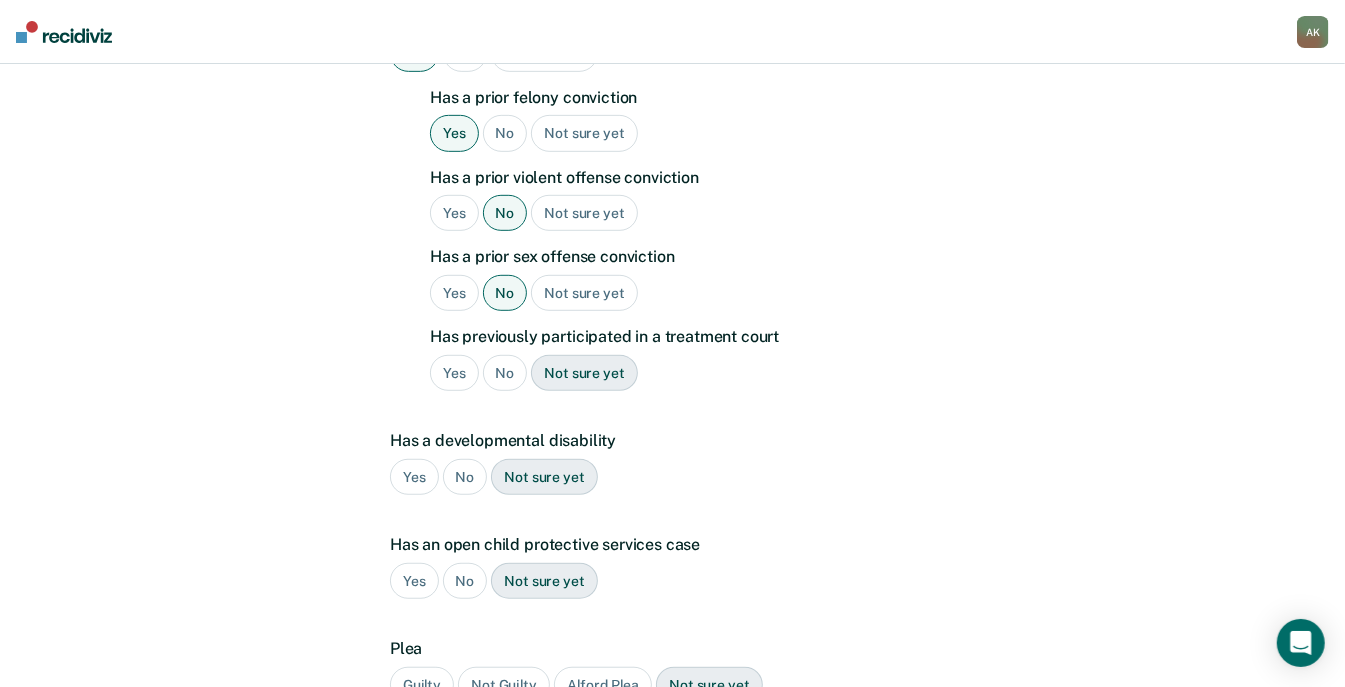 click on "No" at bounding box center [505, 373] 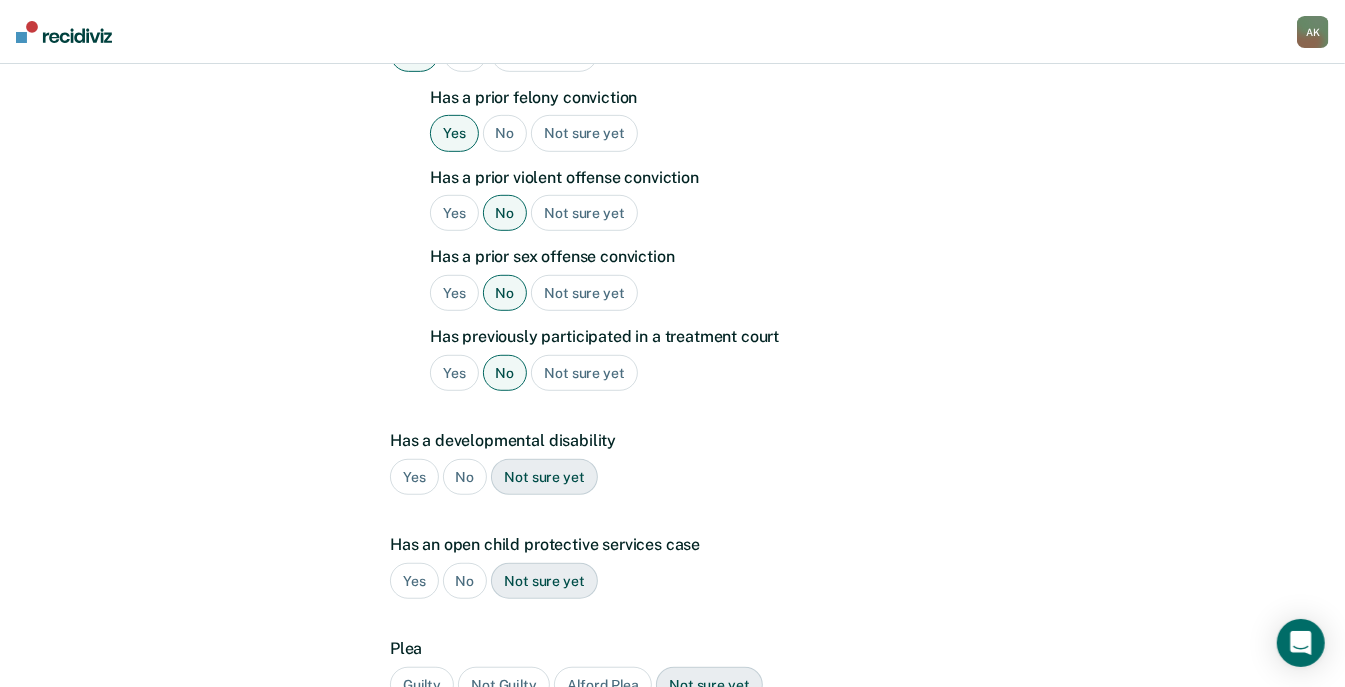 click on "No" at bounding box center [465, 477] 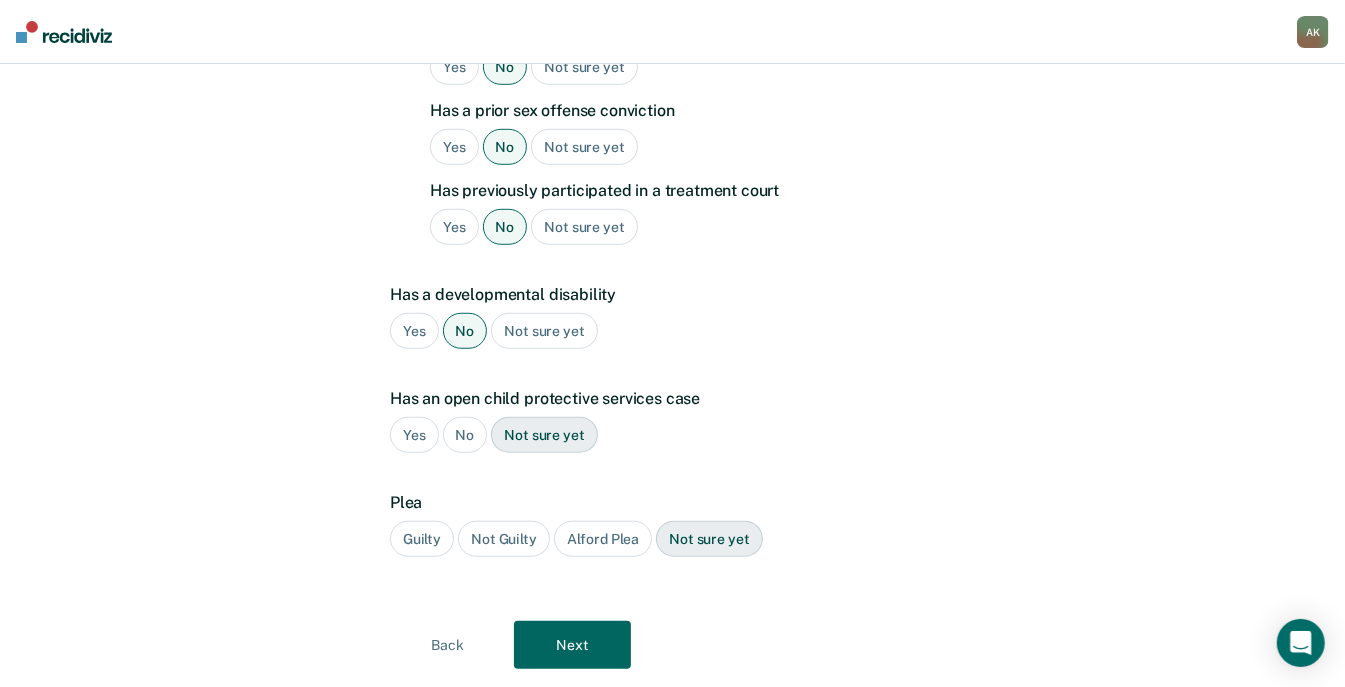 scroll, scrollTop: 813, scrollLeft: 0, axis: vertical 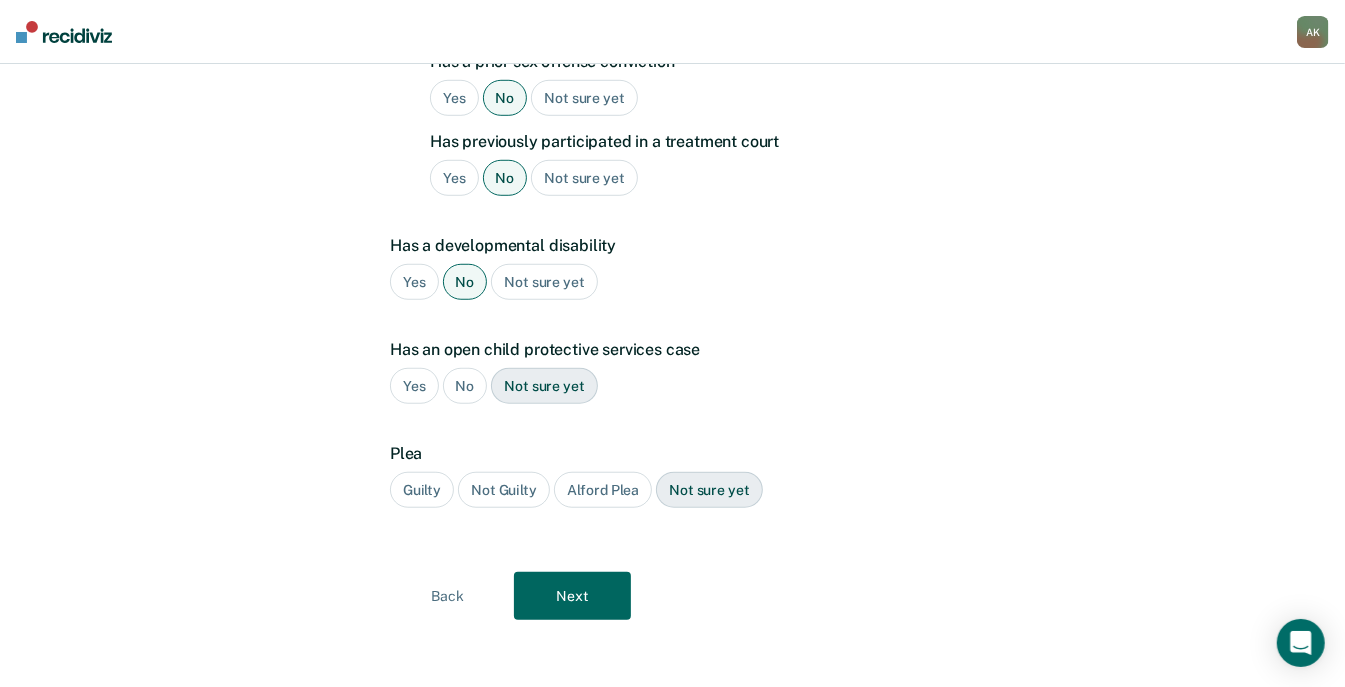 click on "No" at bounding box center [465, 386] 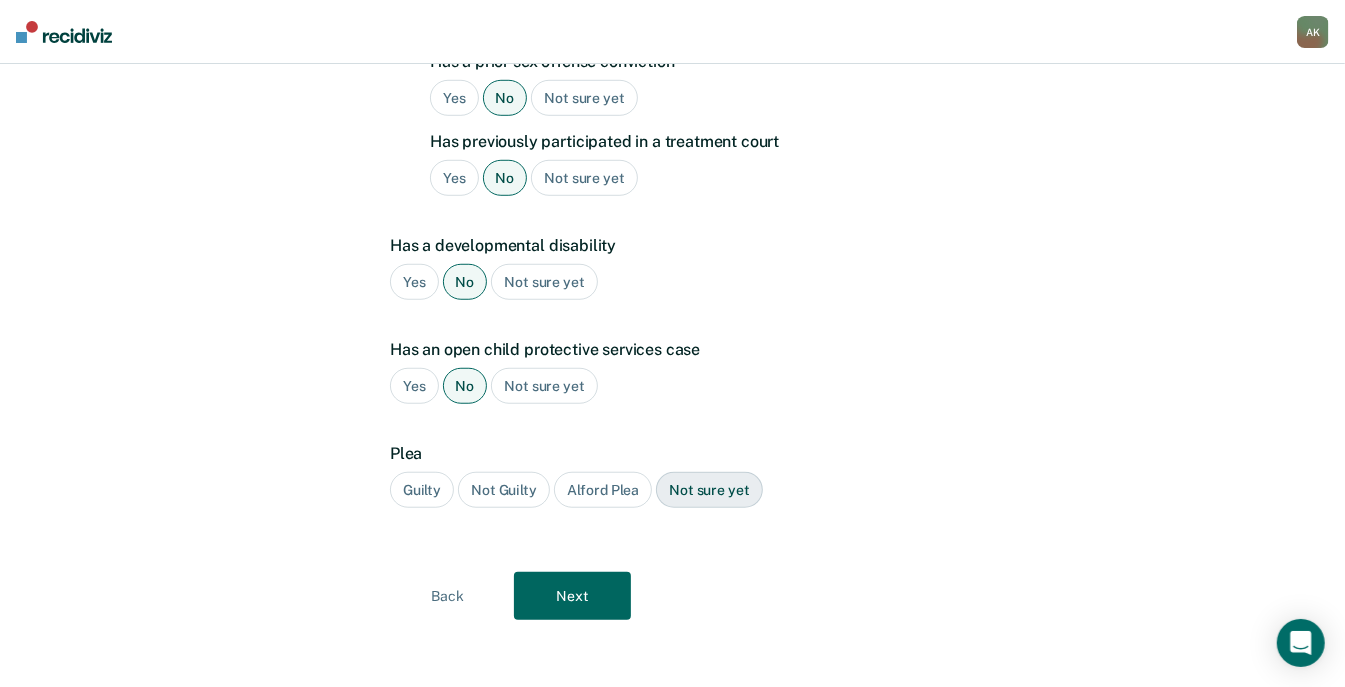 click on "Guilty" at bounding box center [422, 490] 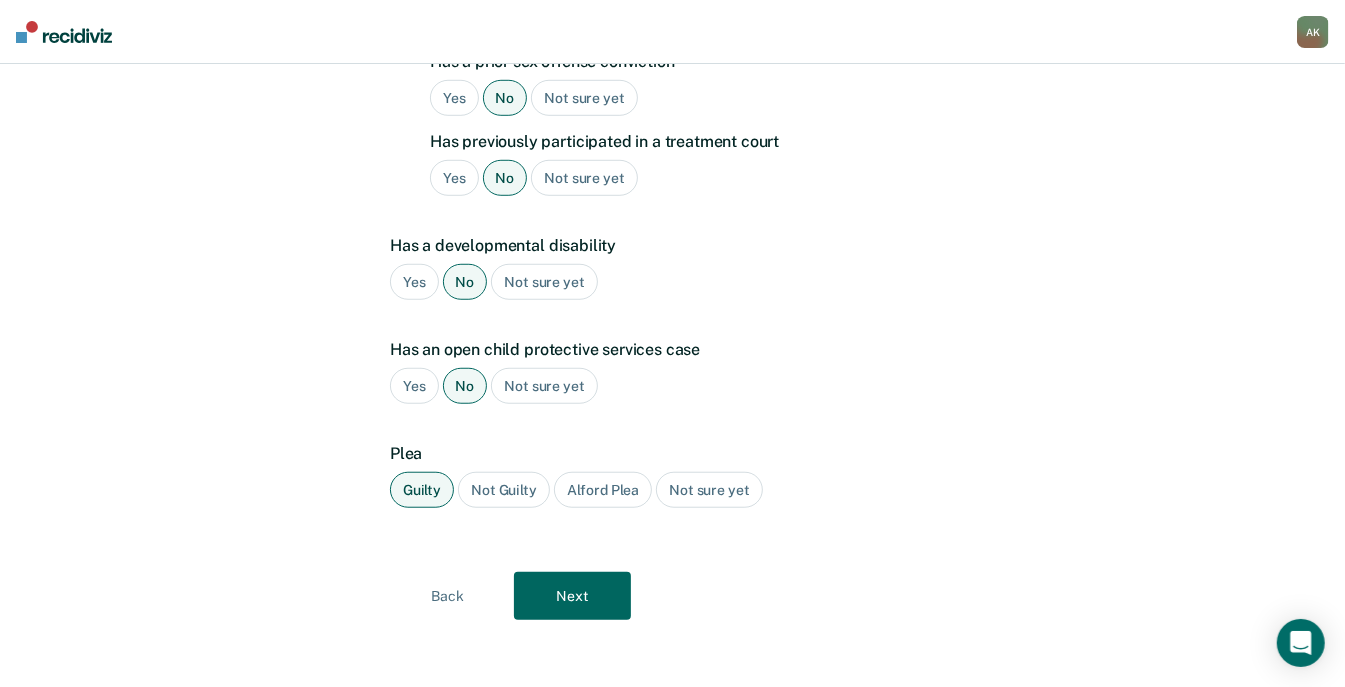 click on "A few more details to determine if  [FIRST]  meets eligibility for community opportunities We will use this data to generate opportunities for  [FIRST] . It's okay if you don't have this information yet, you can add it later.   Substance use disorder diagnosis  None Mild Moderate Severe Not sure yet ASAM level of care recommendation  Select... Mental health diagnoses  [DIAGNOSIS] Is a veteran  Yes No Not sure yet Has a prior history of supervision/incarceration   Yes No Not sure yet Has a prior felony conviction  Yes No Not sure yet Has a prior violent offense conviction   Yes No Not sure yet Has previously participated in a treatment court   Yes No Not sure yet Has a developmental disability  Yes No Not sure yet Has an open child protective services case   Yes No Not sure yet Plea  Guilty Not Guilty Alford Plea Not sure yet Back Next" at bounding box center [672, -29] 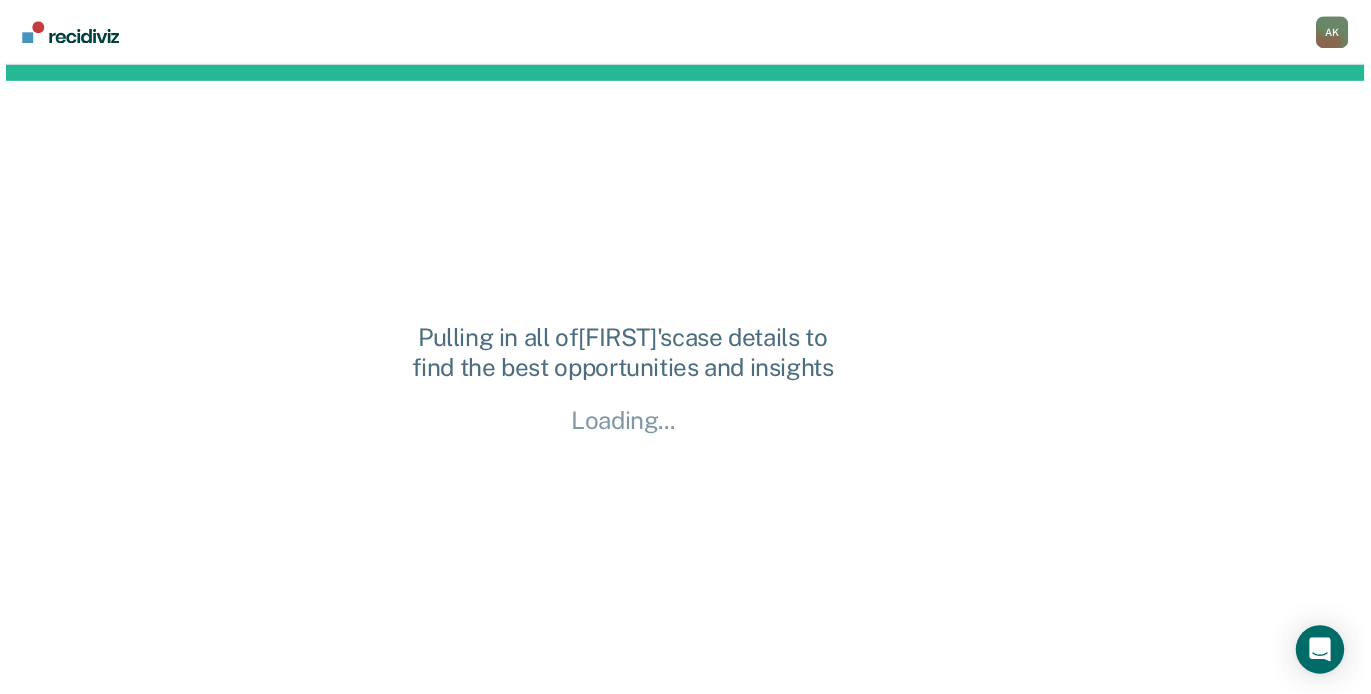 scroll, scrollTop: 0, scrollLeft: 0, axis: both 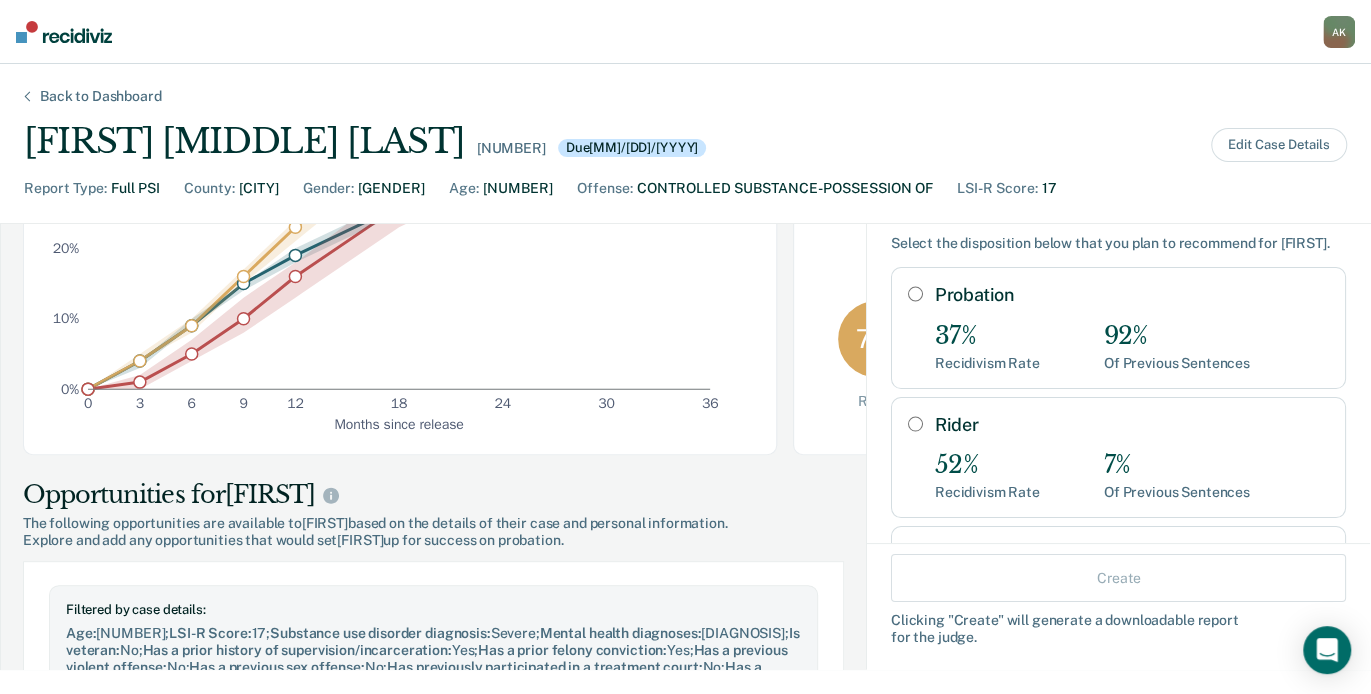 click on "Probation" at bounding box center [915, 294] 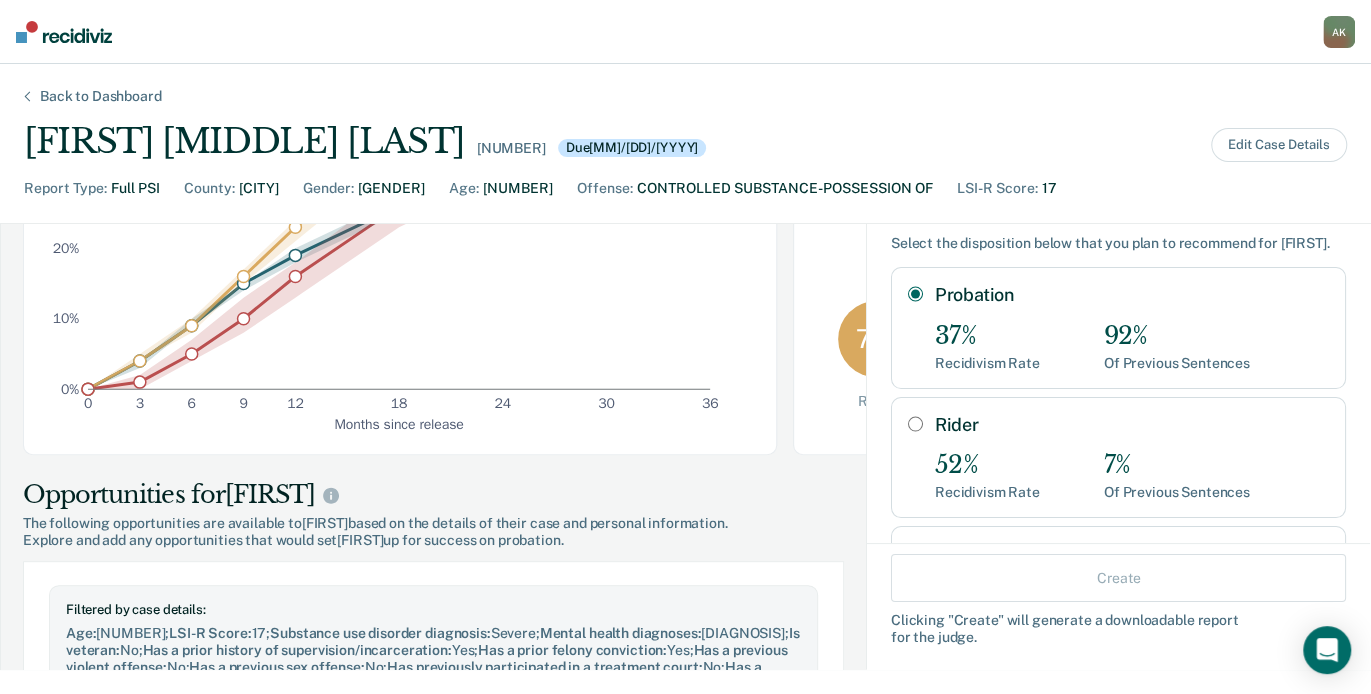 radio on "true" 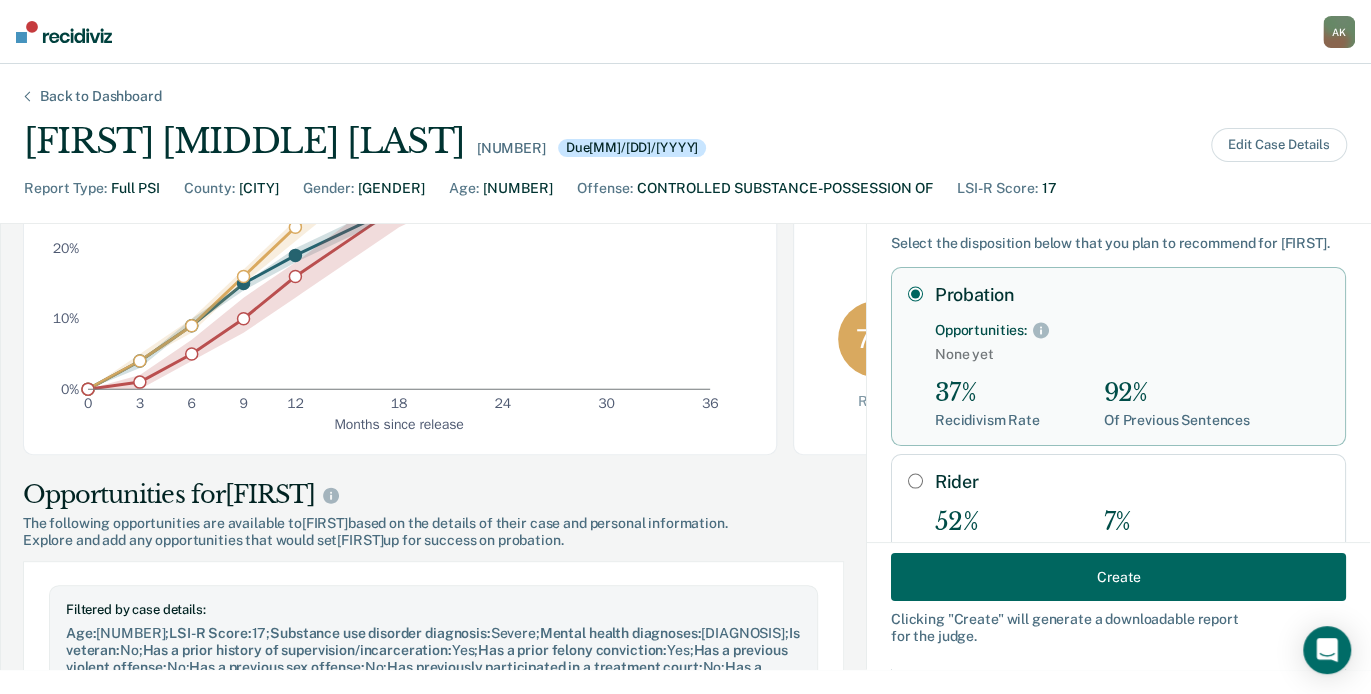 click on "Create" at bounding box center [1118, 577] 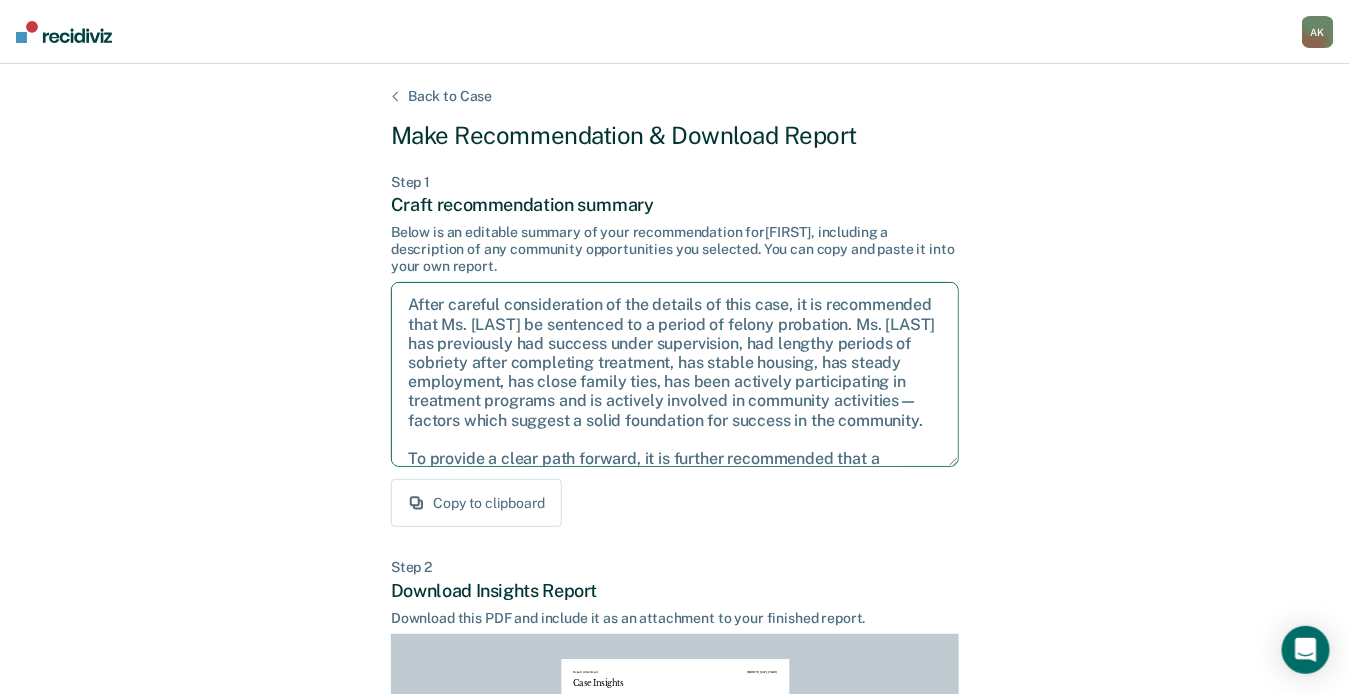 drag, startPoint x: 607, startPoint y: 436, endPoint x: 487, endPoint y: 338, distance: 154.93224 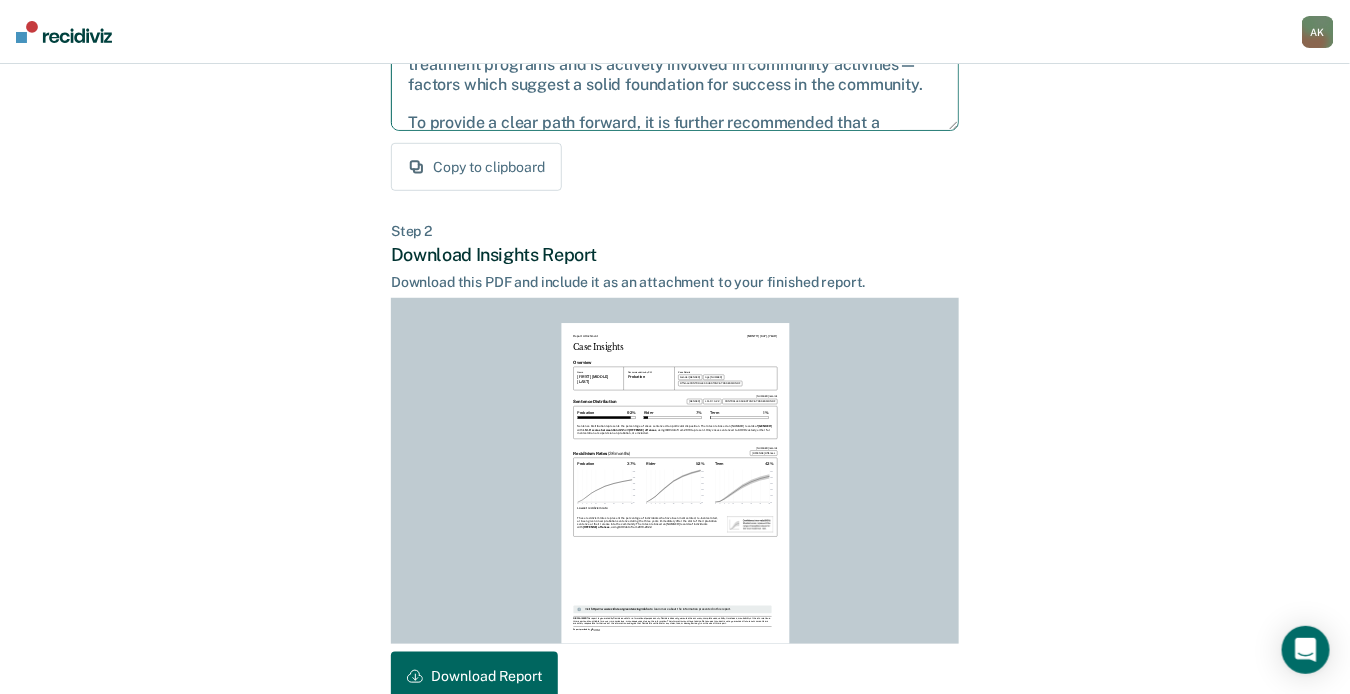 scroll, scrollTop: 445, scrollLeft: 0, axis: vertical 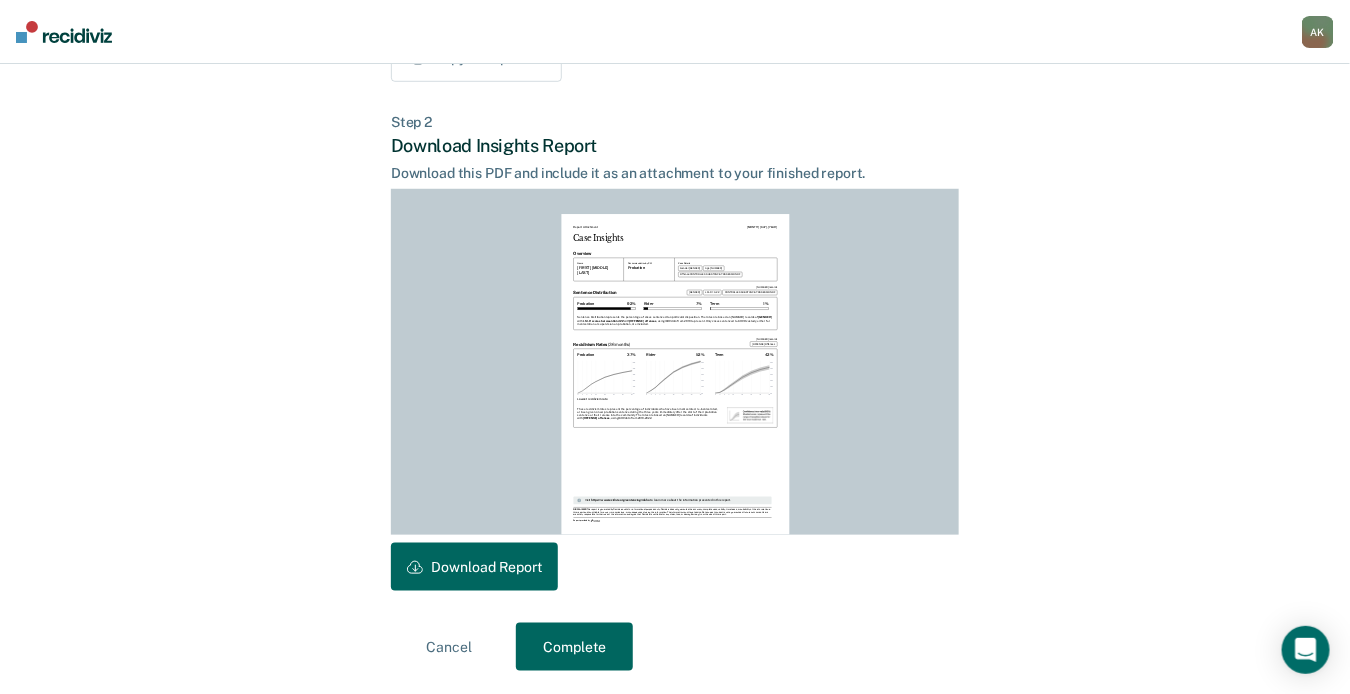 click on "Download Report" at bounding box center (474, 567) 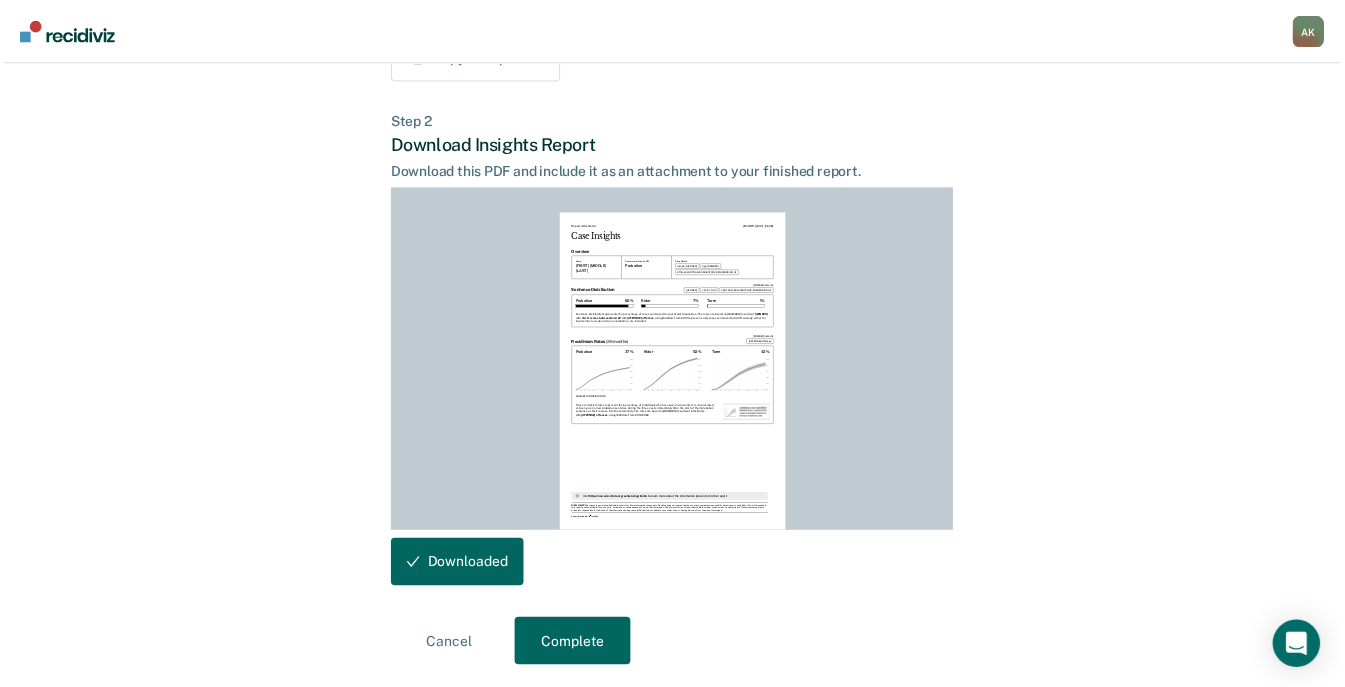 scroll, scrollTop: 0, scrollLeft: 0, axis: both 